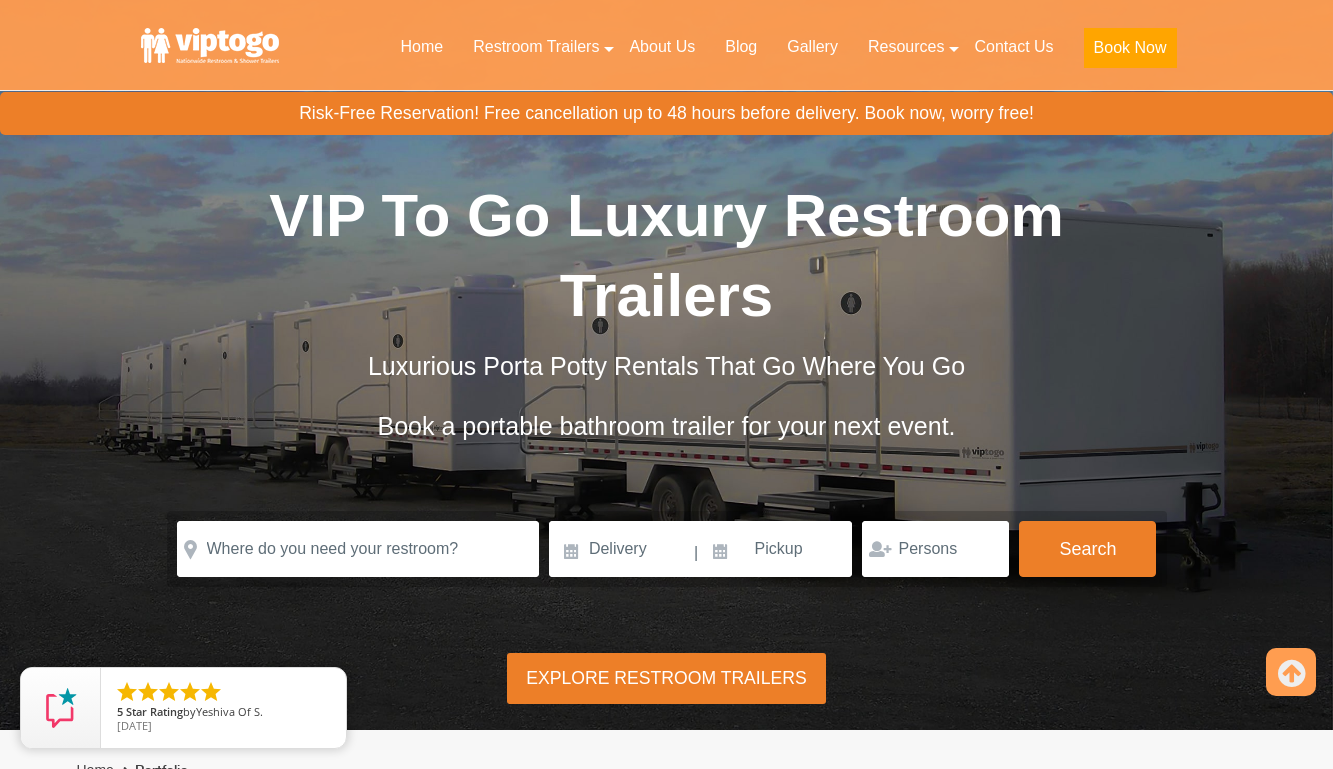 scroll, scrollTop: 610, scrollLeft: 0, axis: vertical 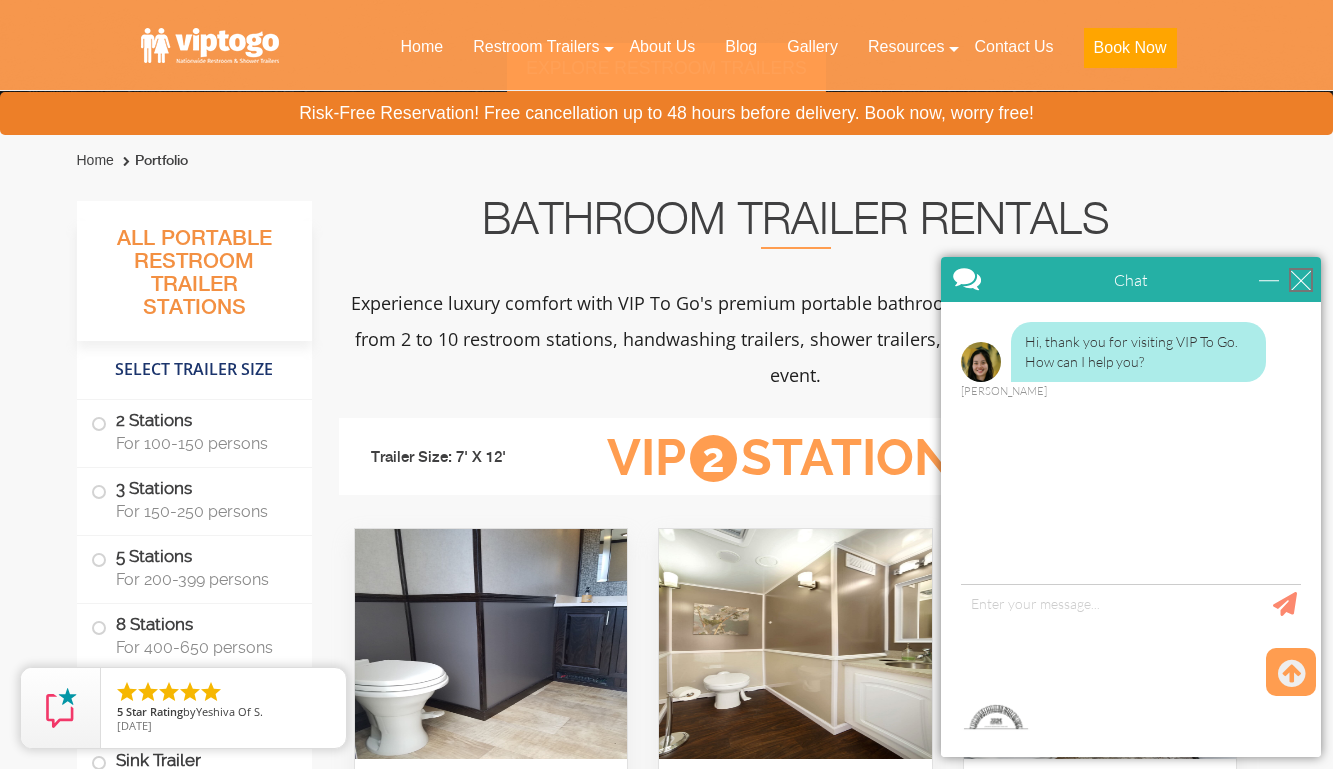 click at bounding box center (1301, 280) 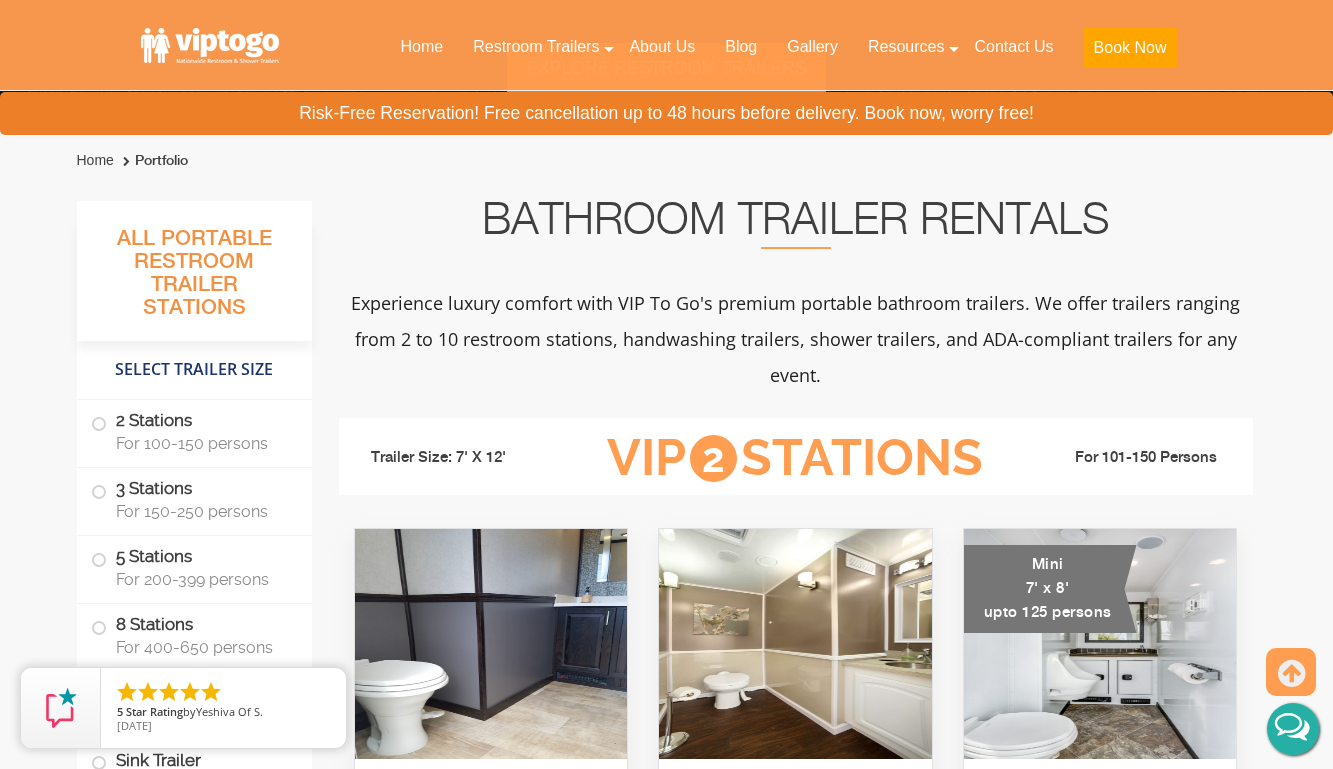 scroll, scrollTop: 0, scrollLeft: 0, axis: both 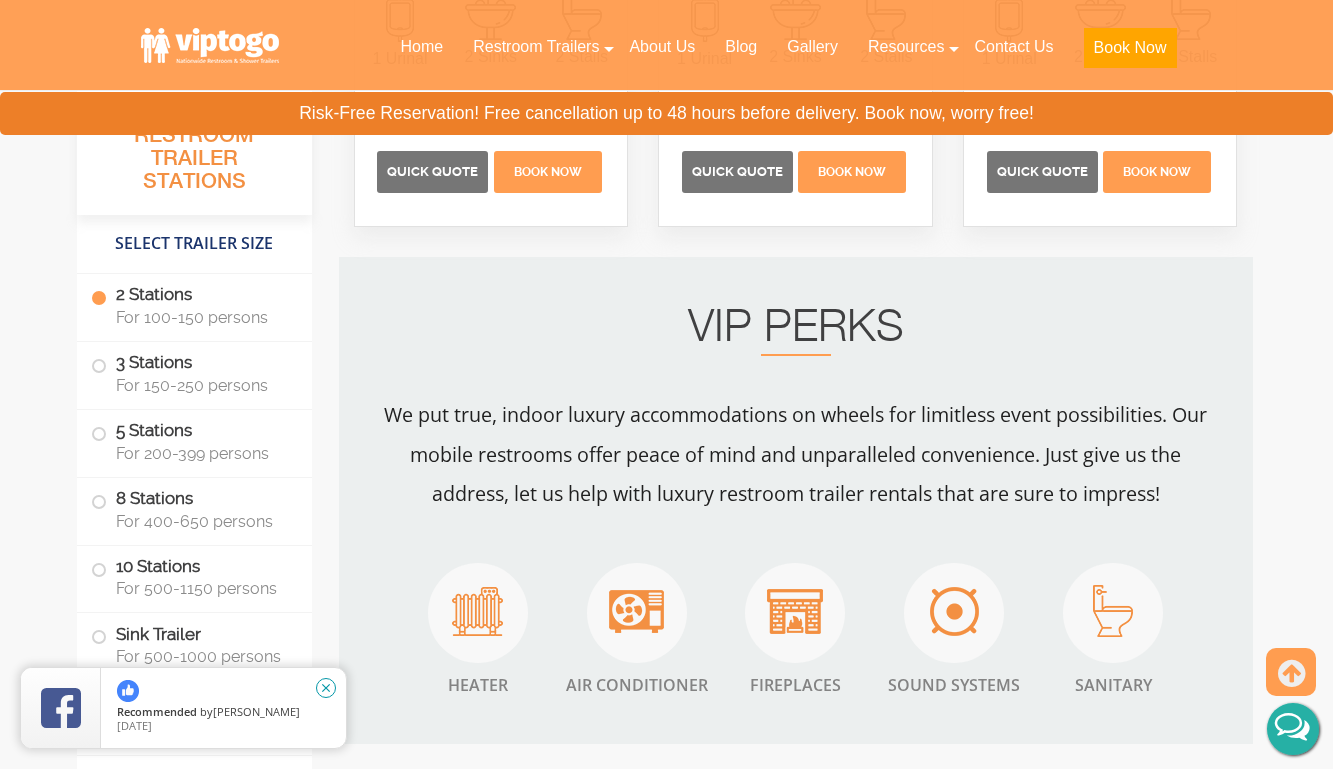 click on "close" at bounding box center [326, 688] 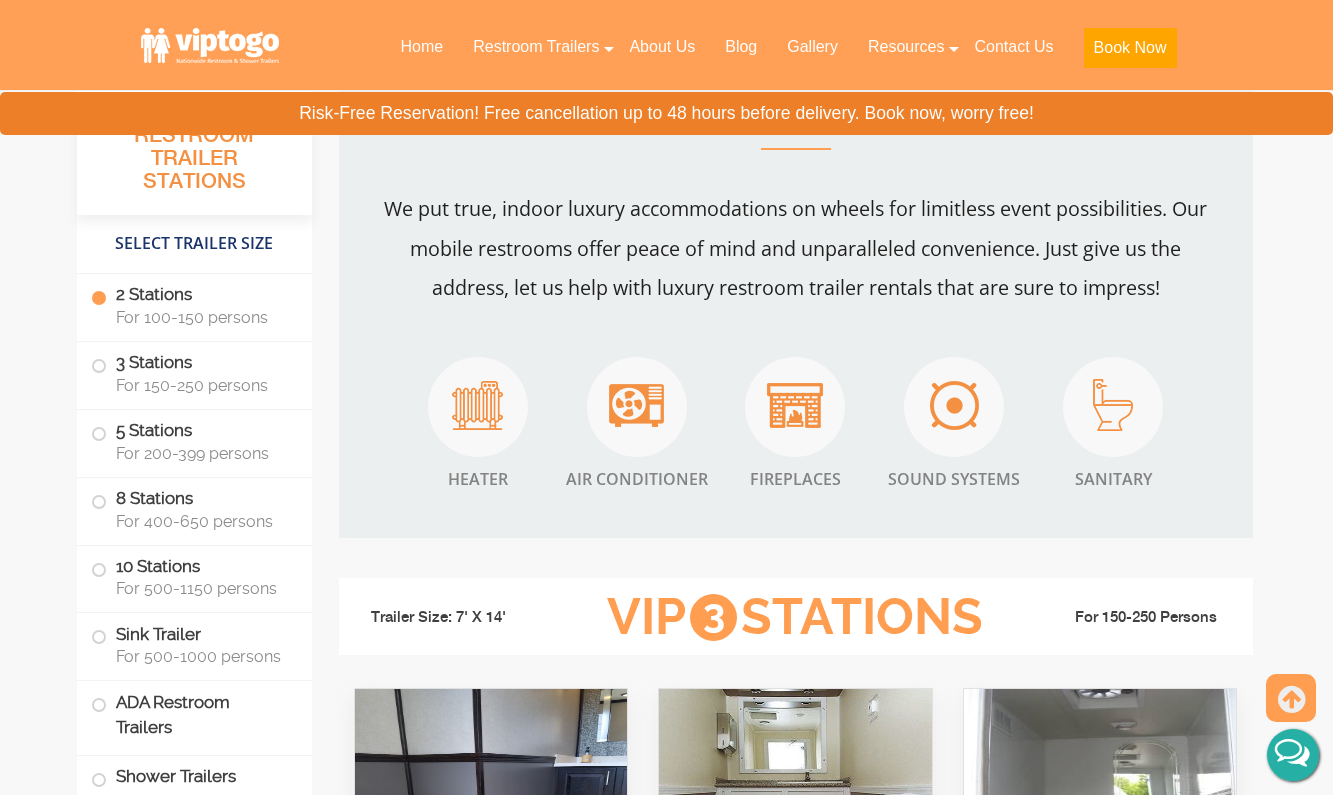 scroll, scrollTop: 2138, scrollLeft: 0, axis: vertical 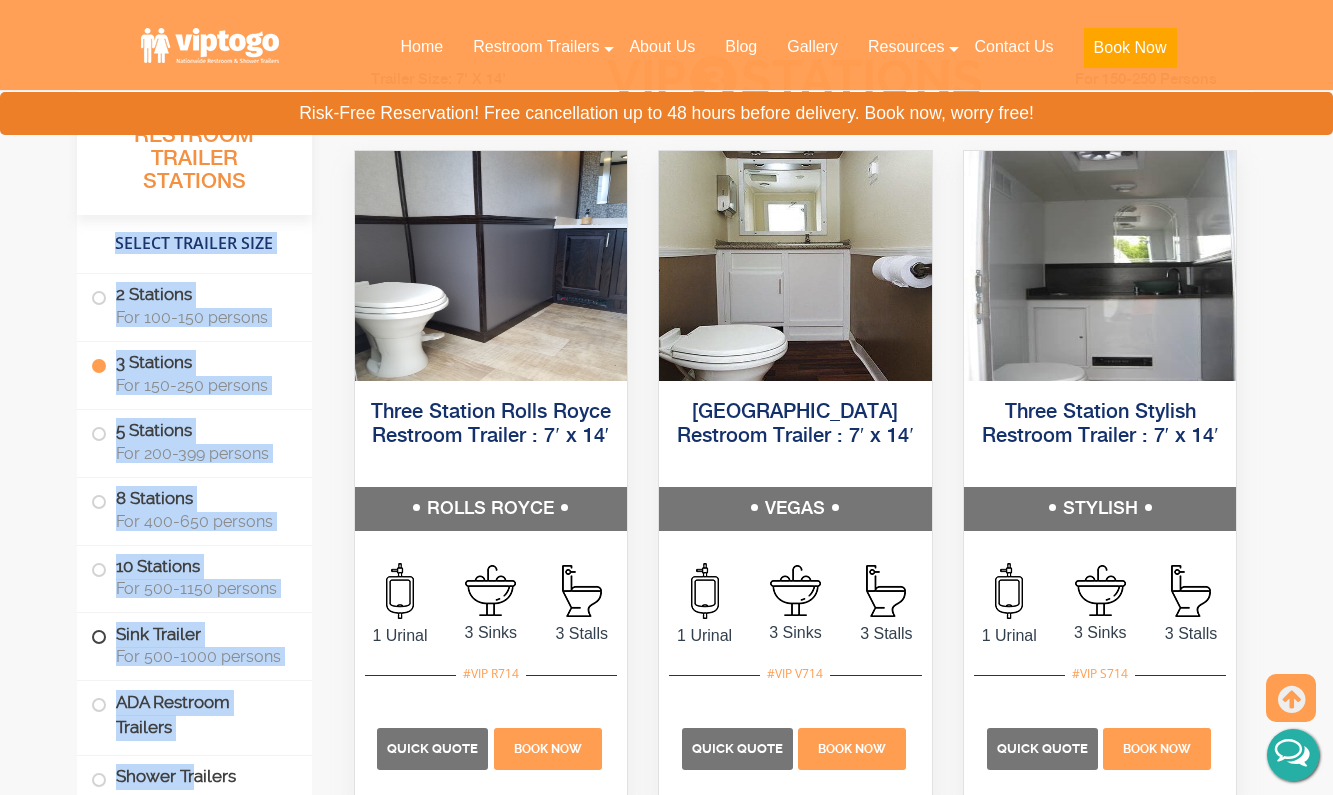 drag, startPoint x: 252, startPoint y: 178, endPoint x: 231, endPoint y: 646, distance: 468.47092 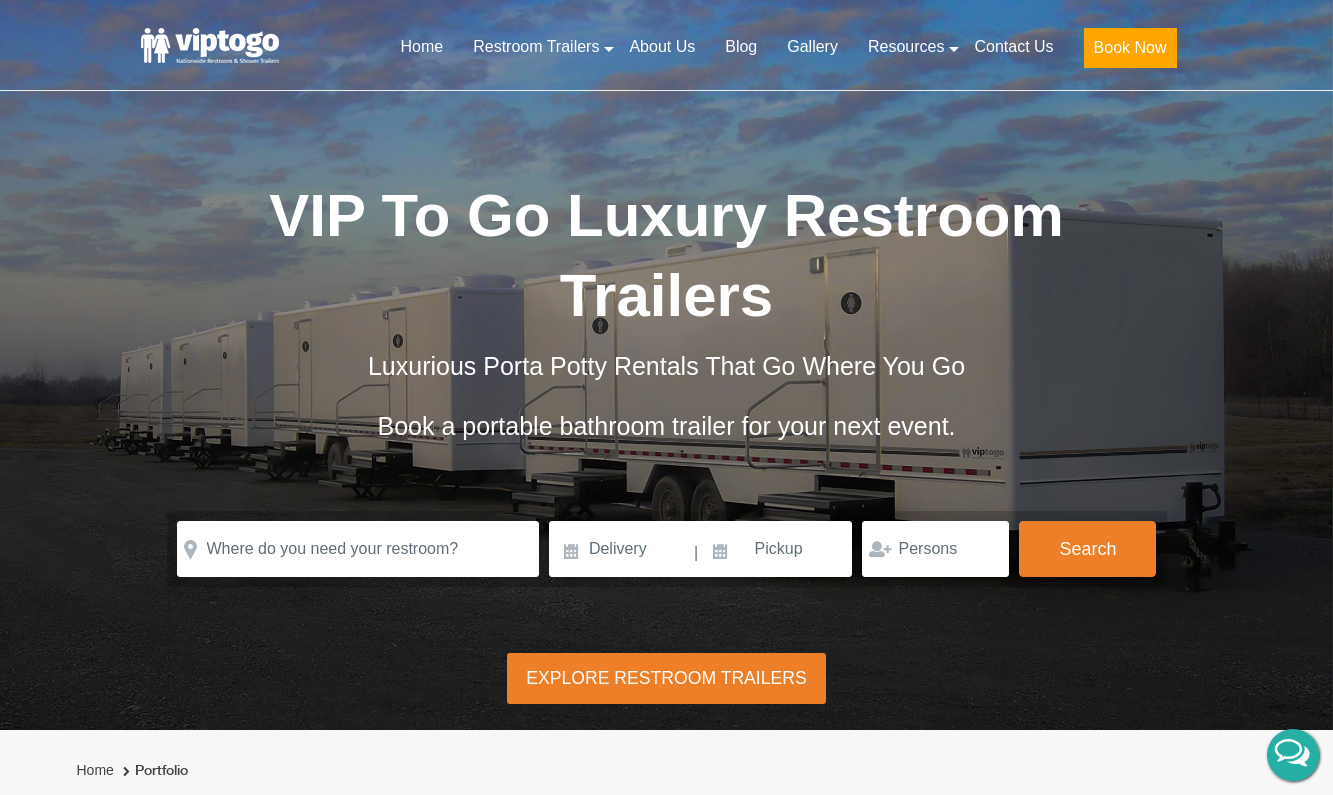 scroll, scrollTop: 185, scrollLeft: 0, axis: vertical 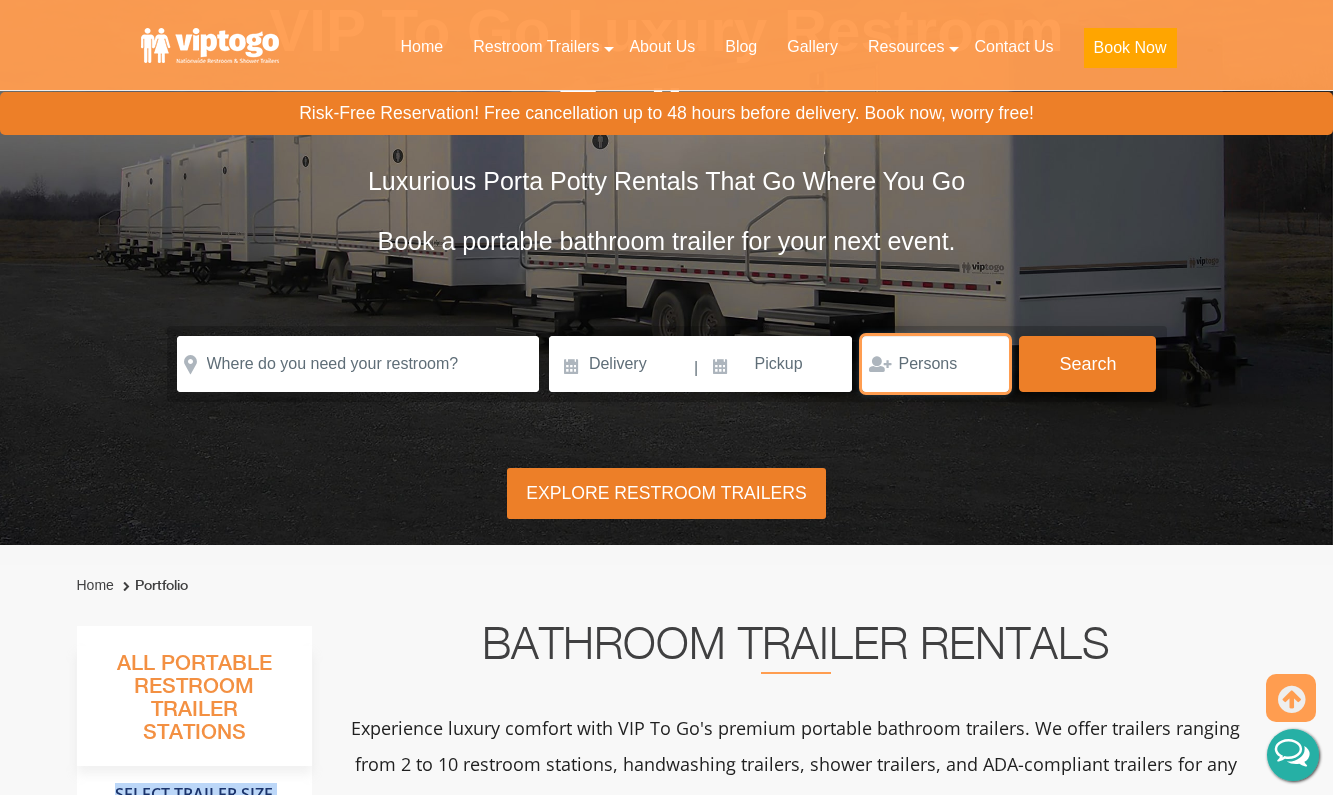 click at bounding box center [935, 364] 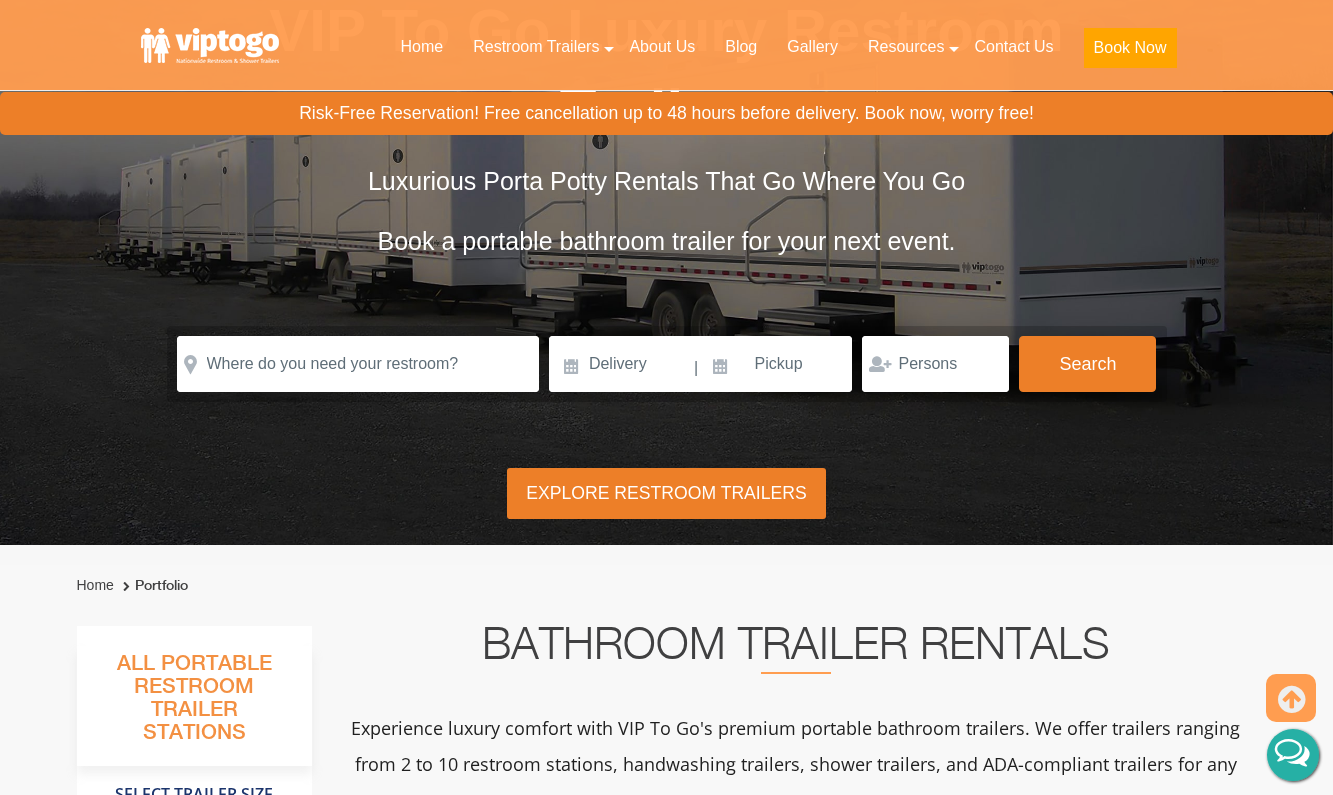 click on "Bathroom Trailer Rentals" at bounding box center [796, 650] 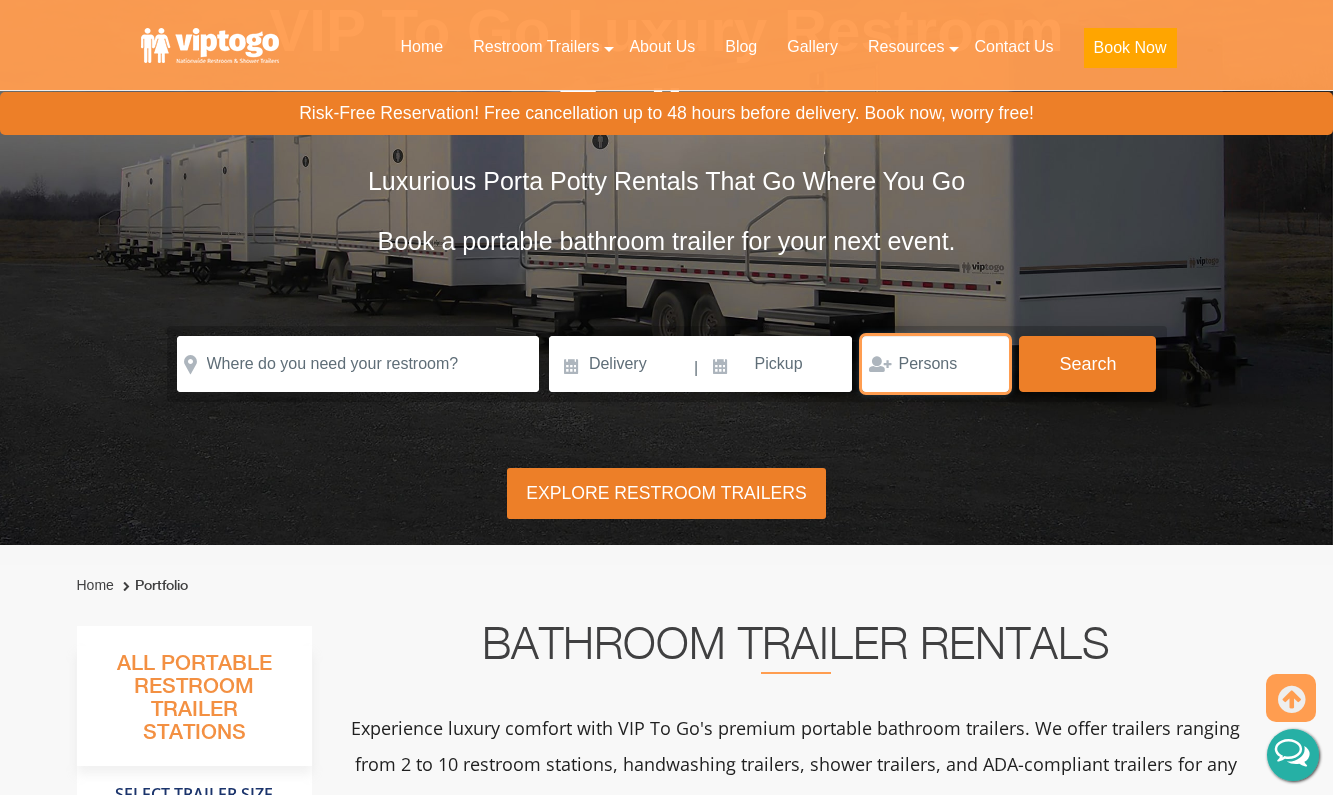 click at bounding box center (935, 364) 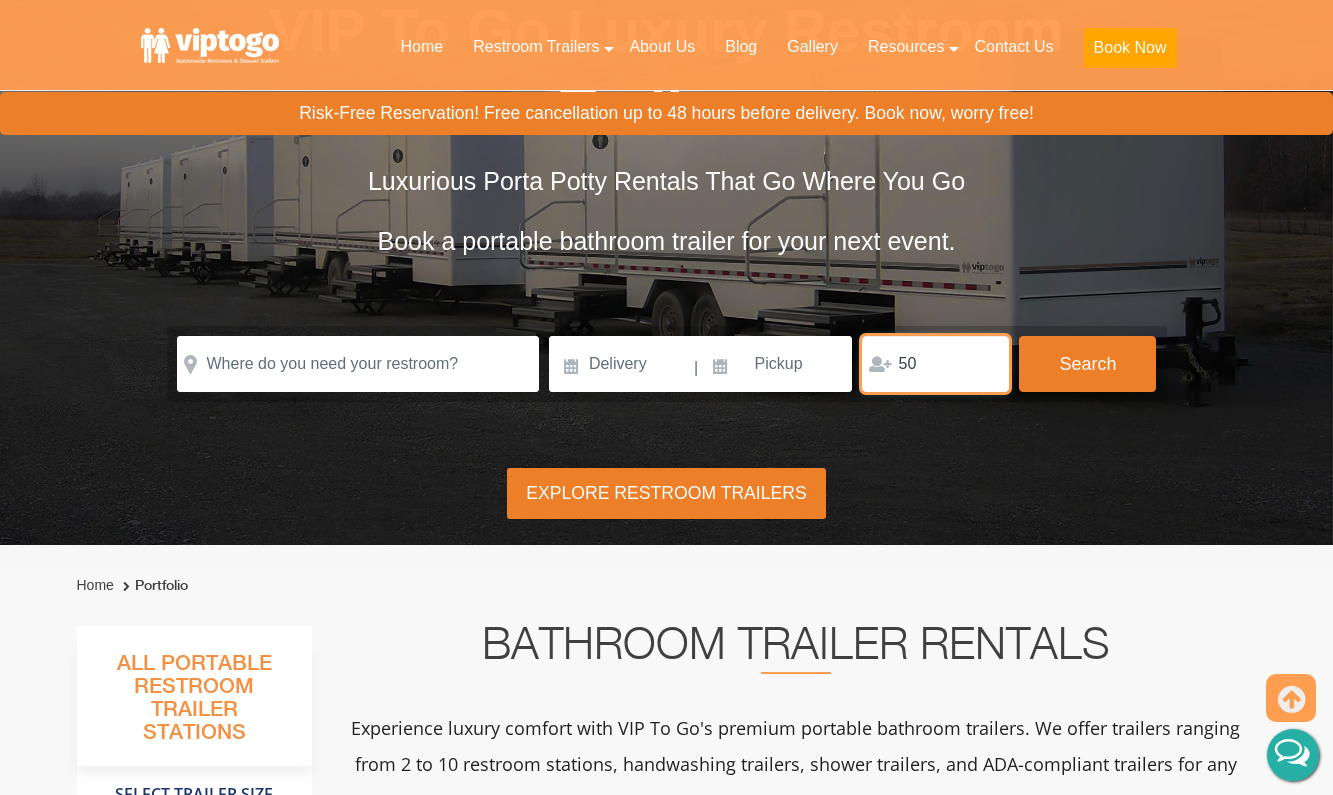 type on "50" 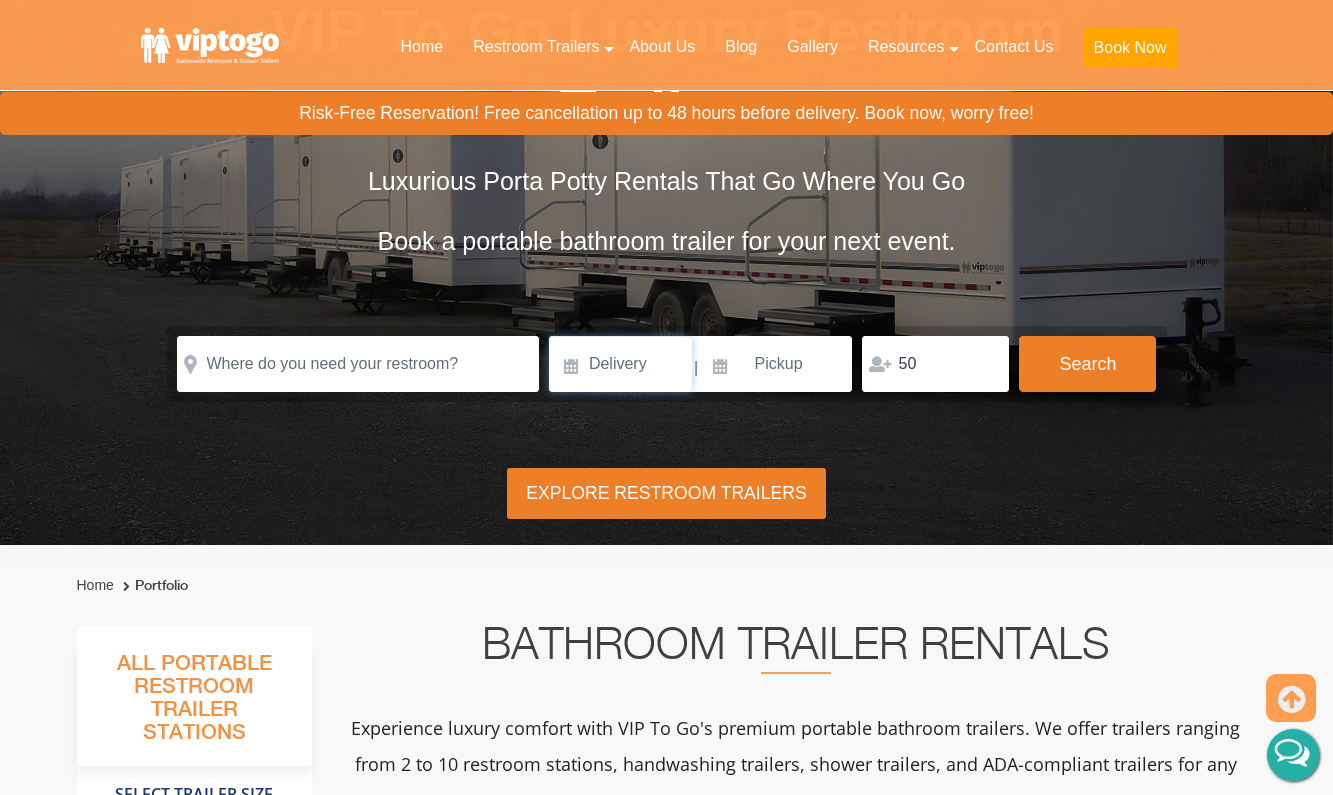 click at bounding box center (620, 364) 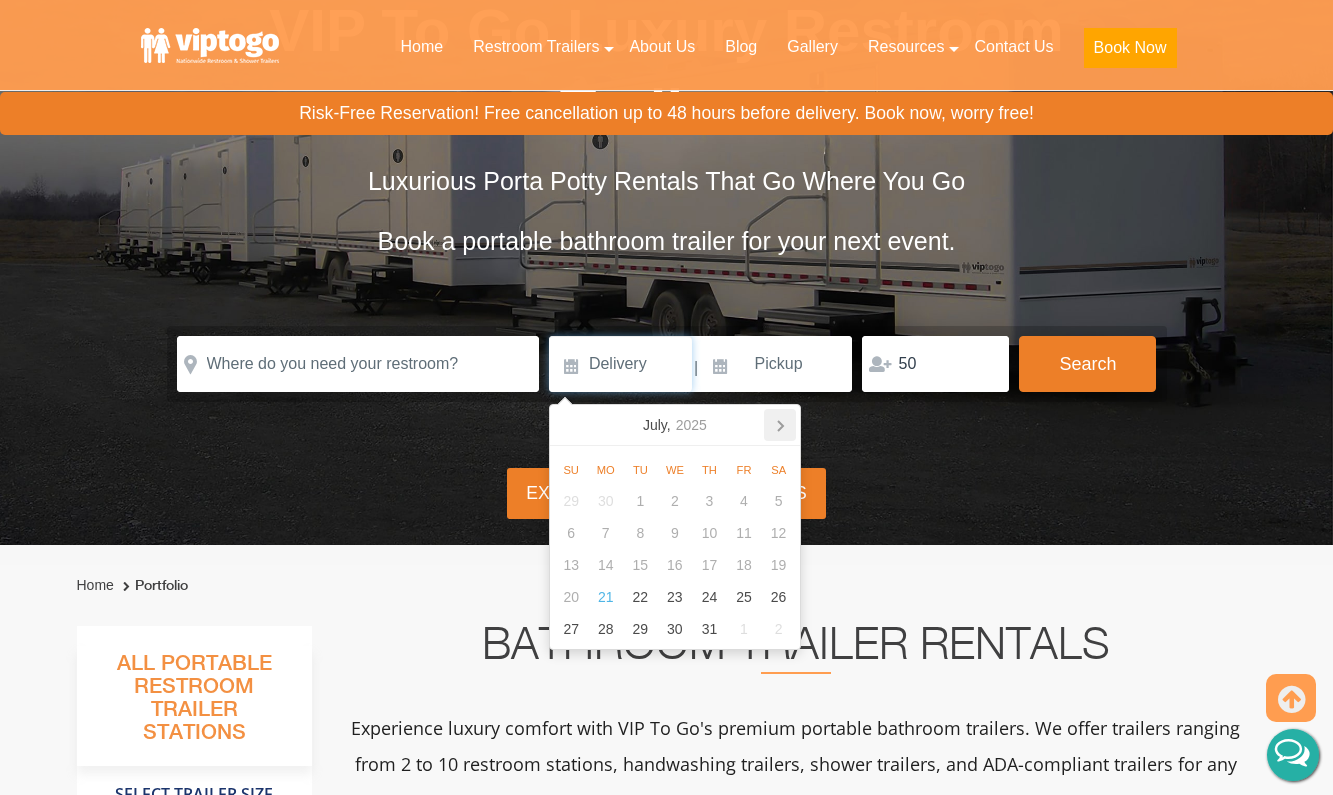 click 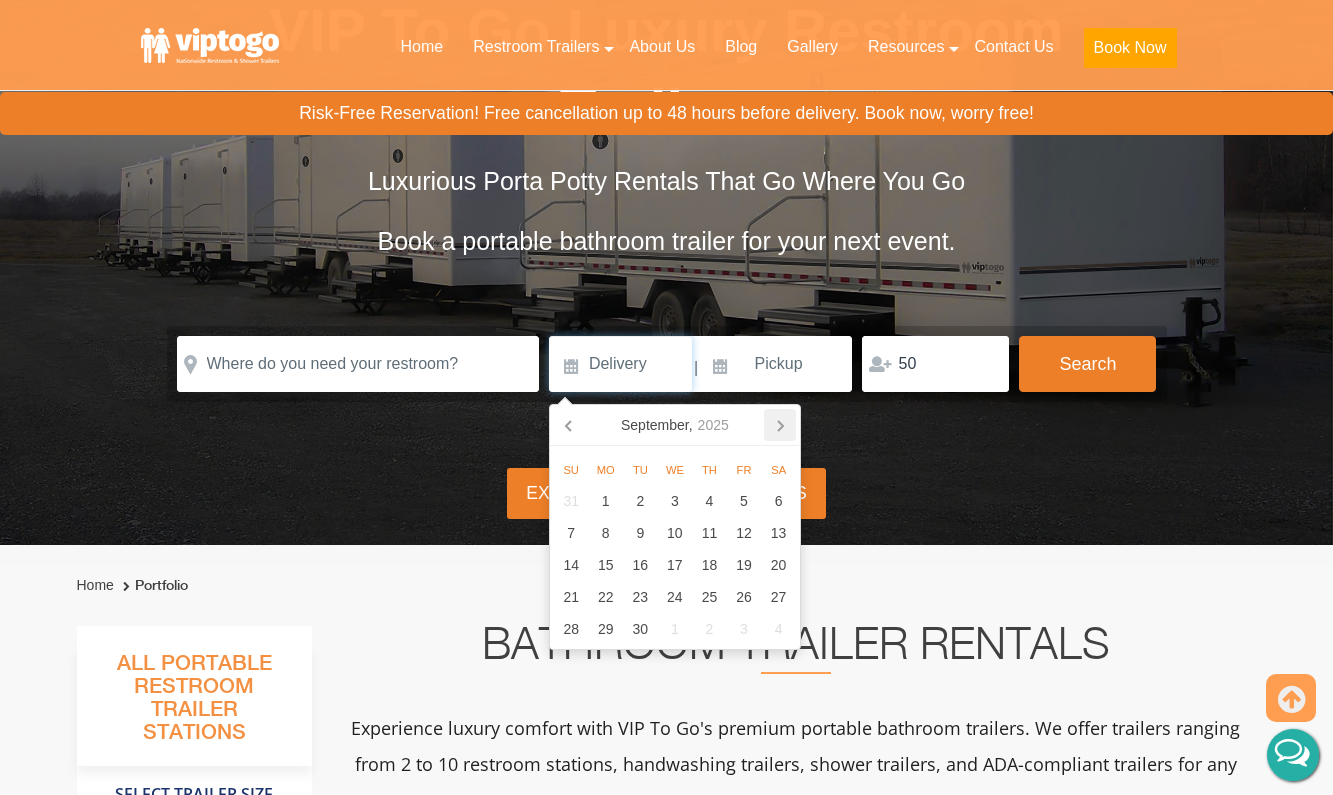 click 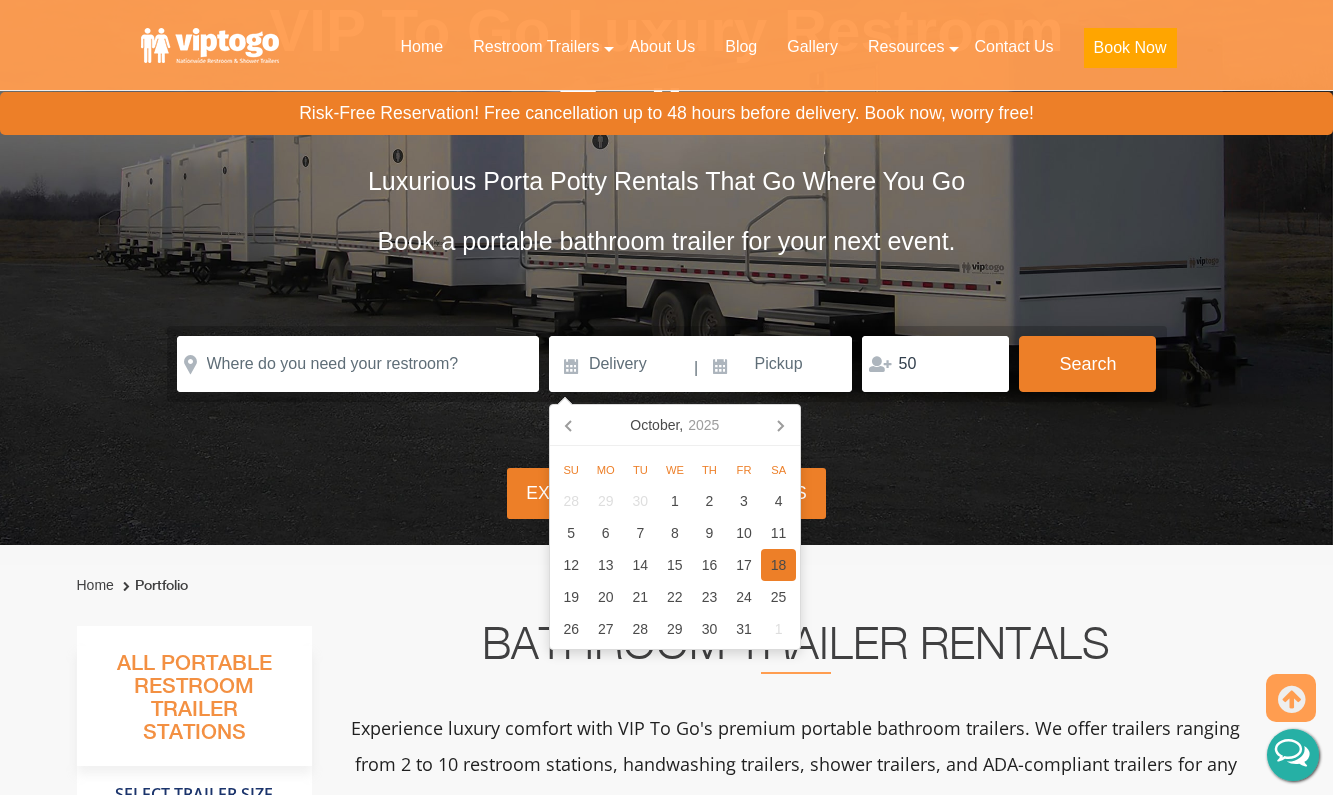 click on "18" at bounding box center [778, 565] 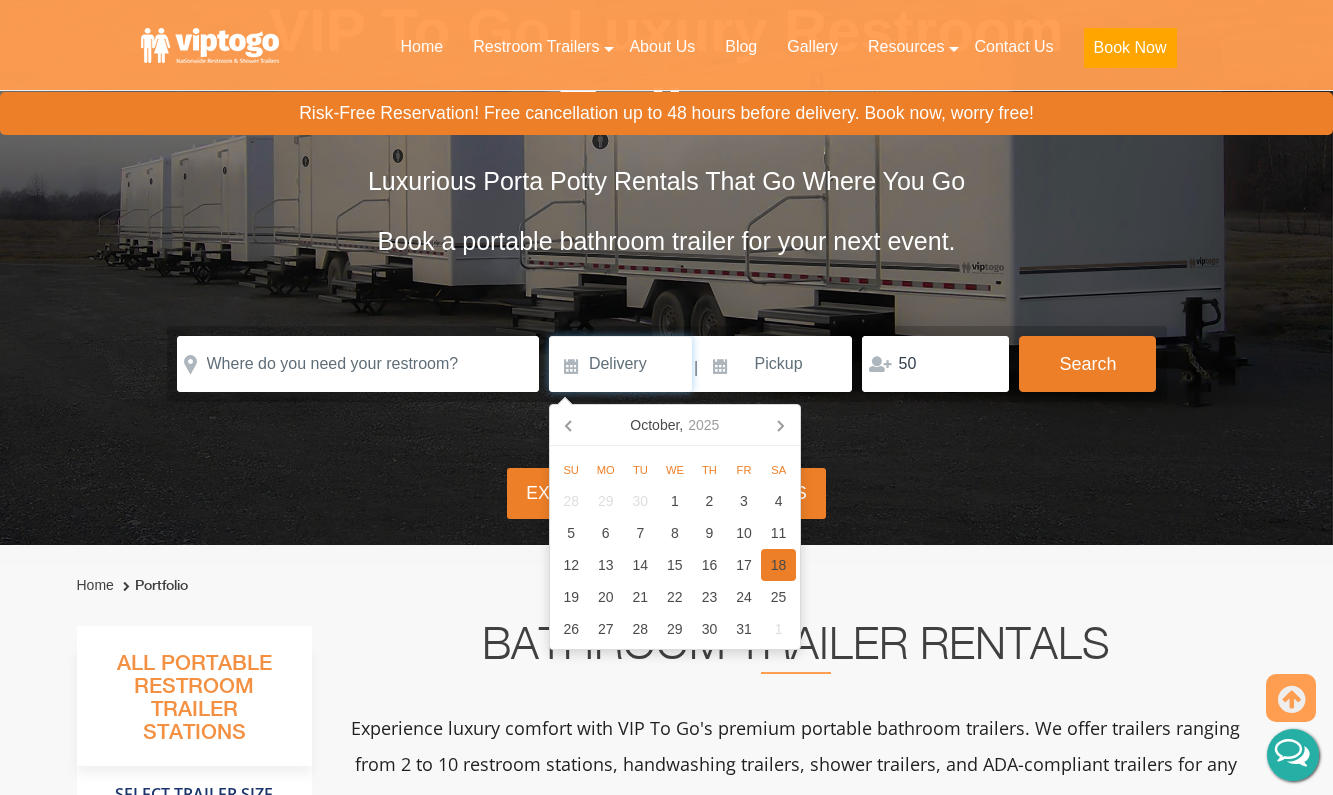type on "[DATE]" 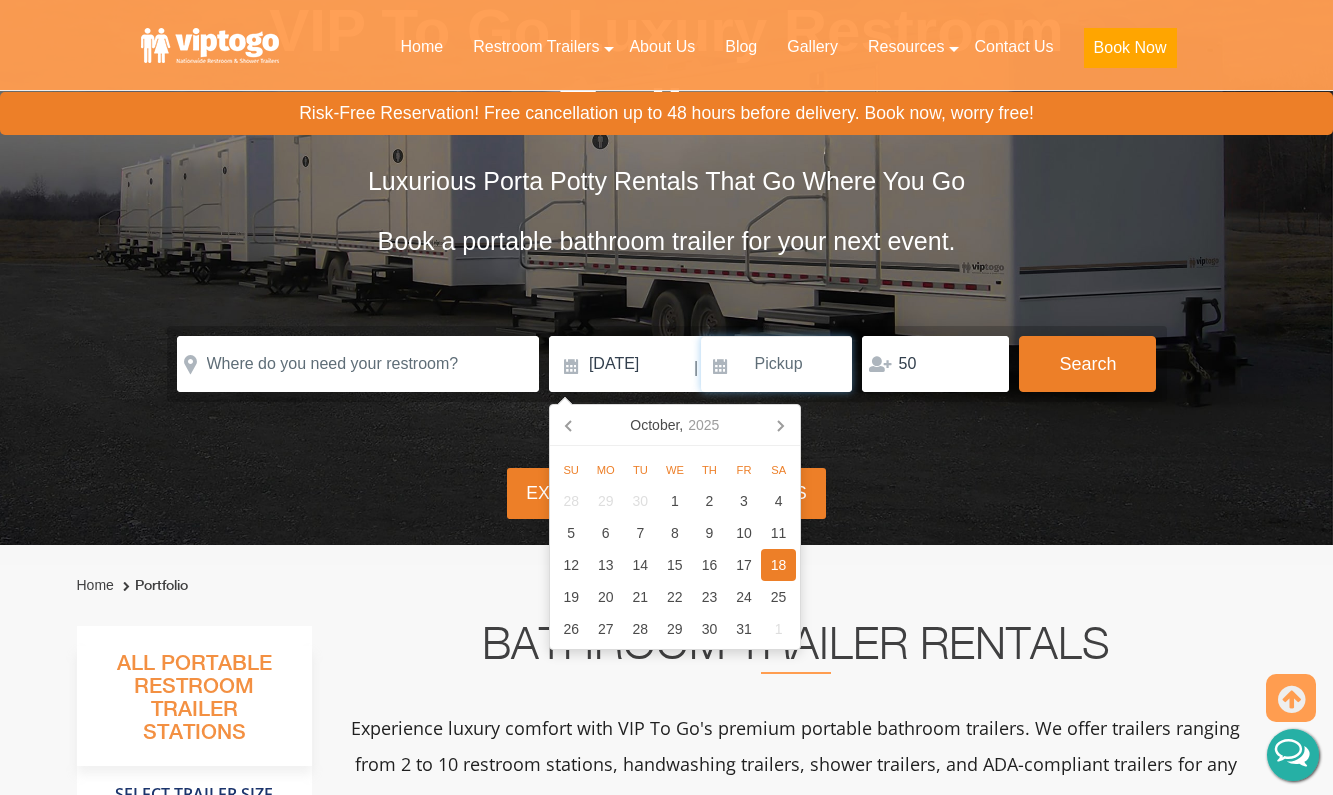 click at bounding box center [777, 364] 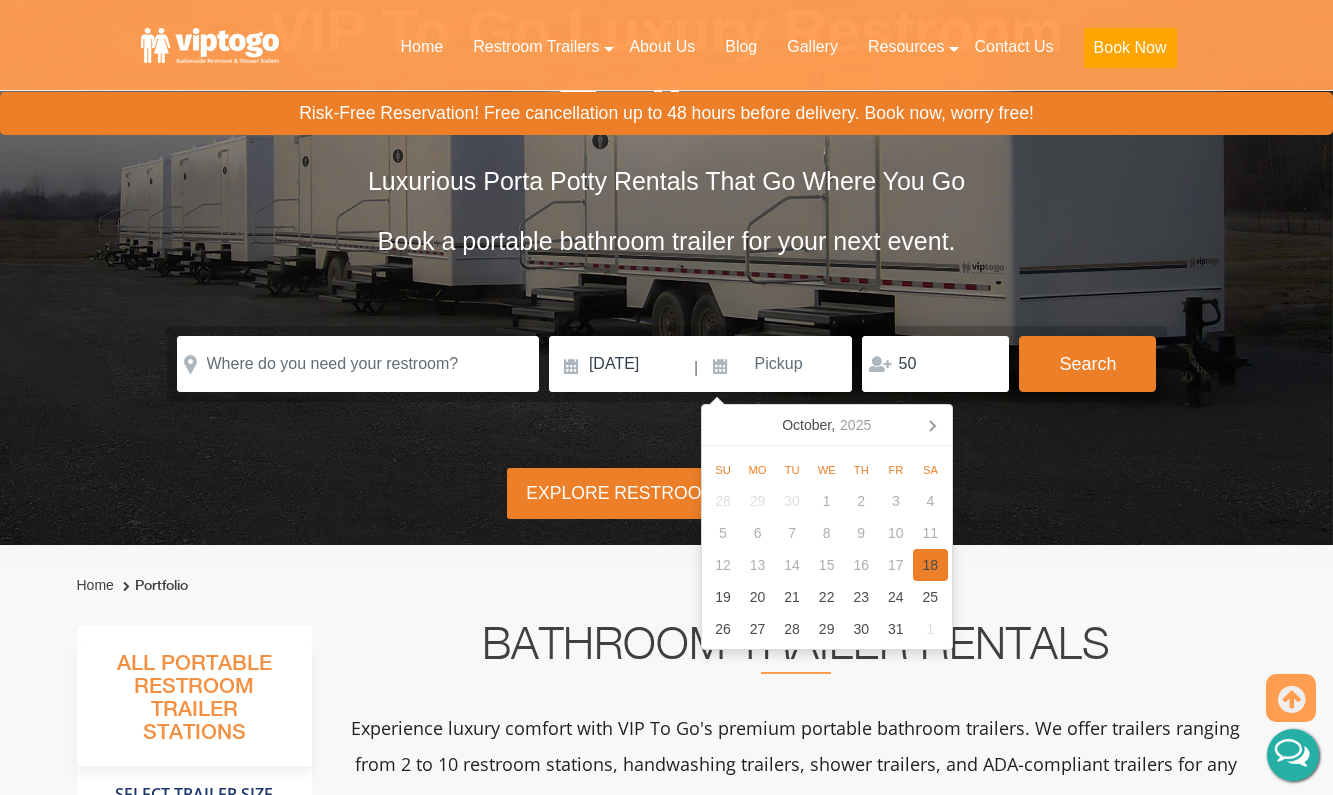 click on "18" at bounding box center [930, 565] 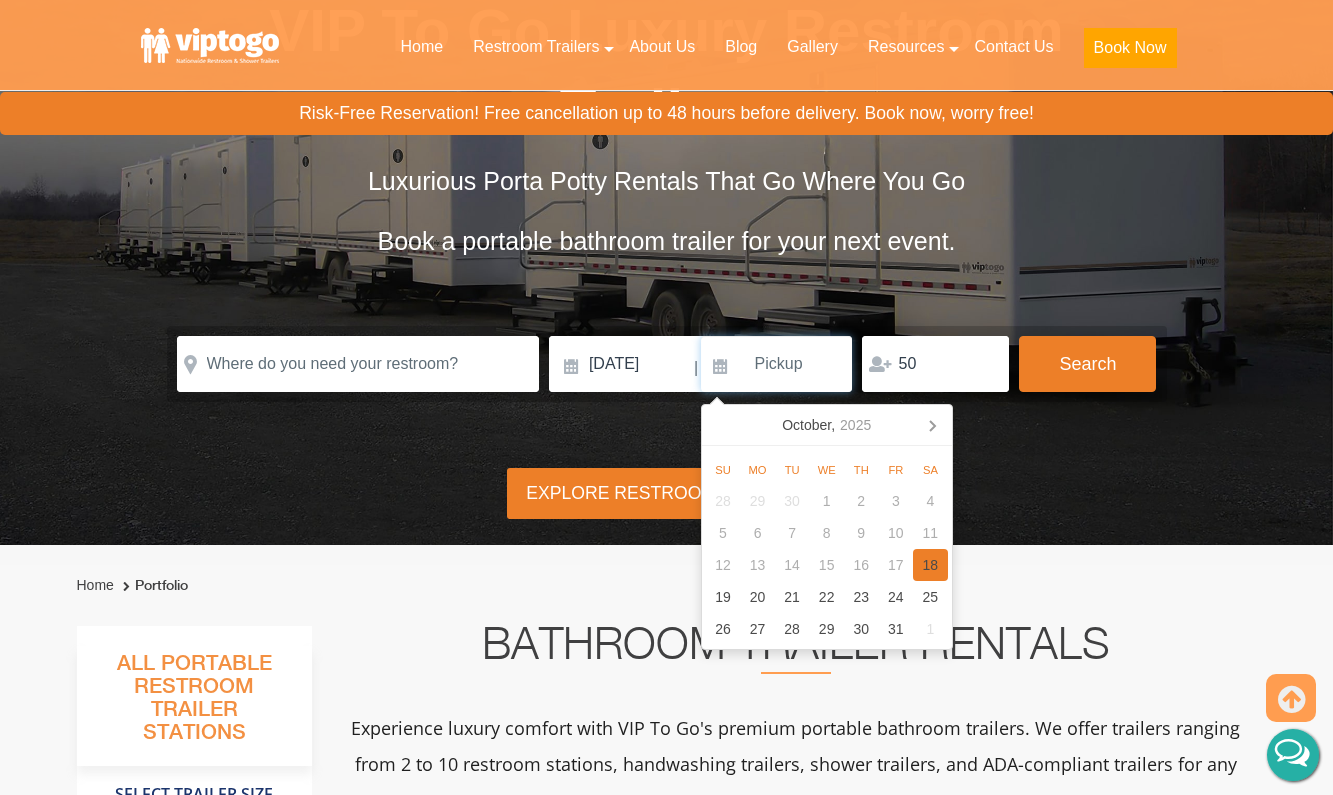 type on "[DATE]" 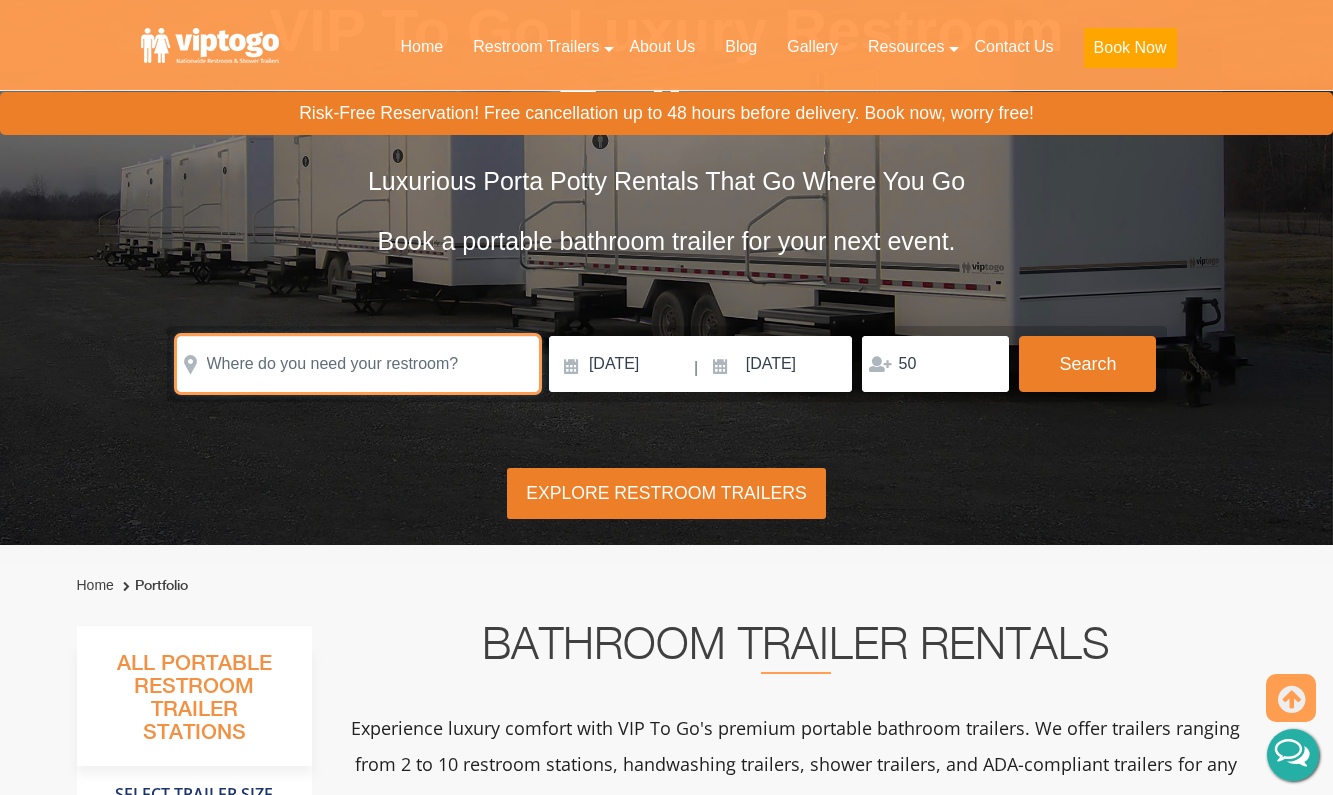 click at bounding box center [358, 364] 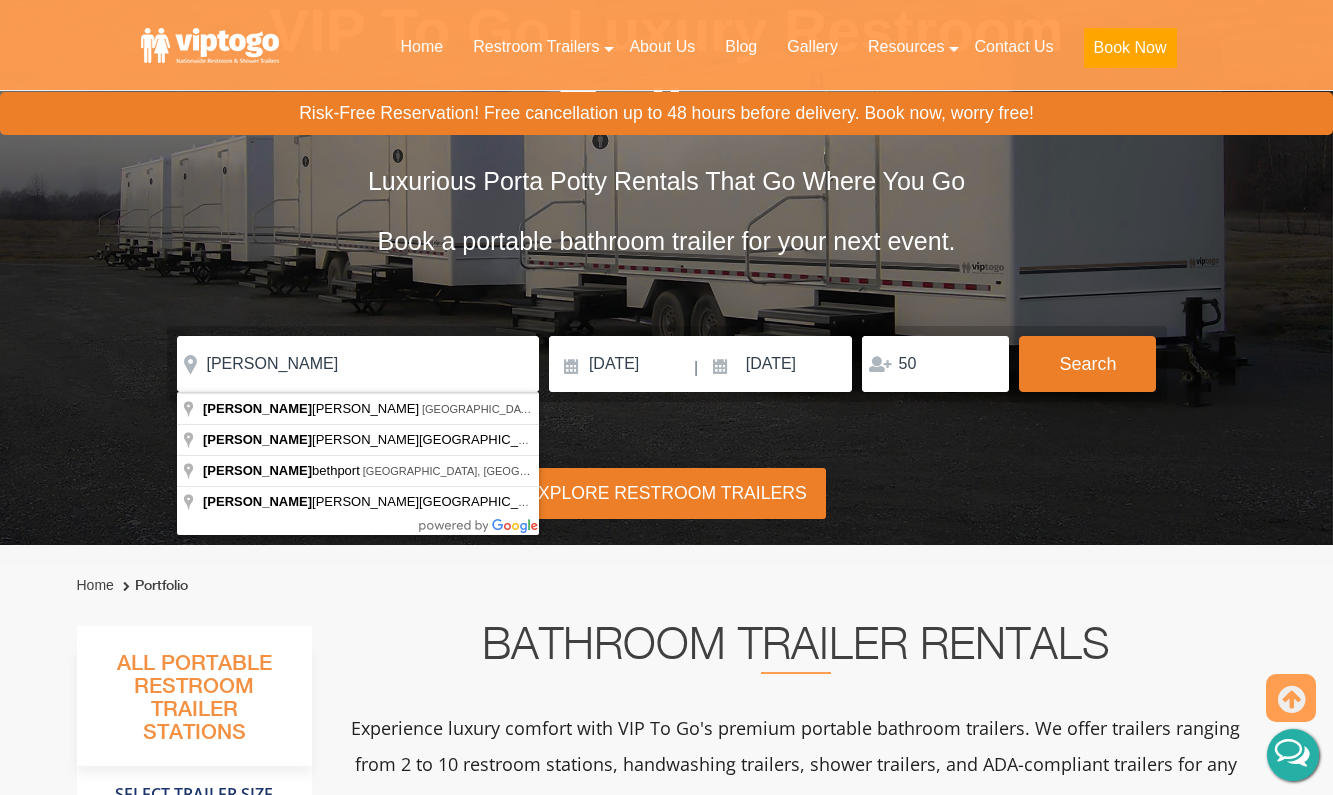 type on "[GEOGRAPHIC_DATA], [GEOGRAPHIC_DATA], [GEOGRAPHIC_DATA]" 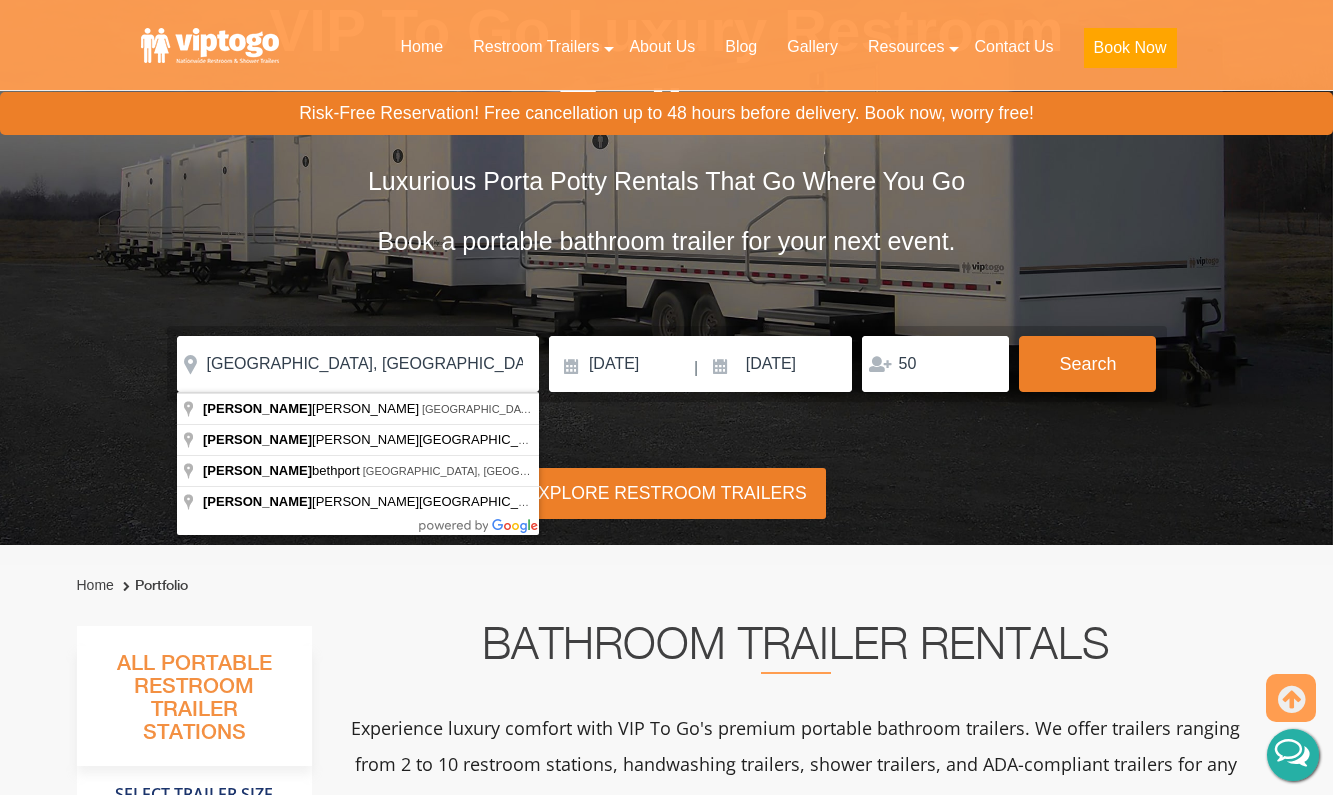 drag, startPoint x: 386, startPoint y: 377, endPoint x: 328, endPoint y: 406, distance: 64.84597 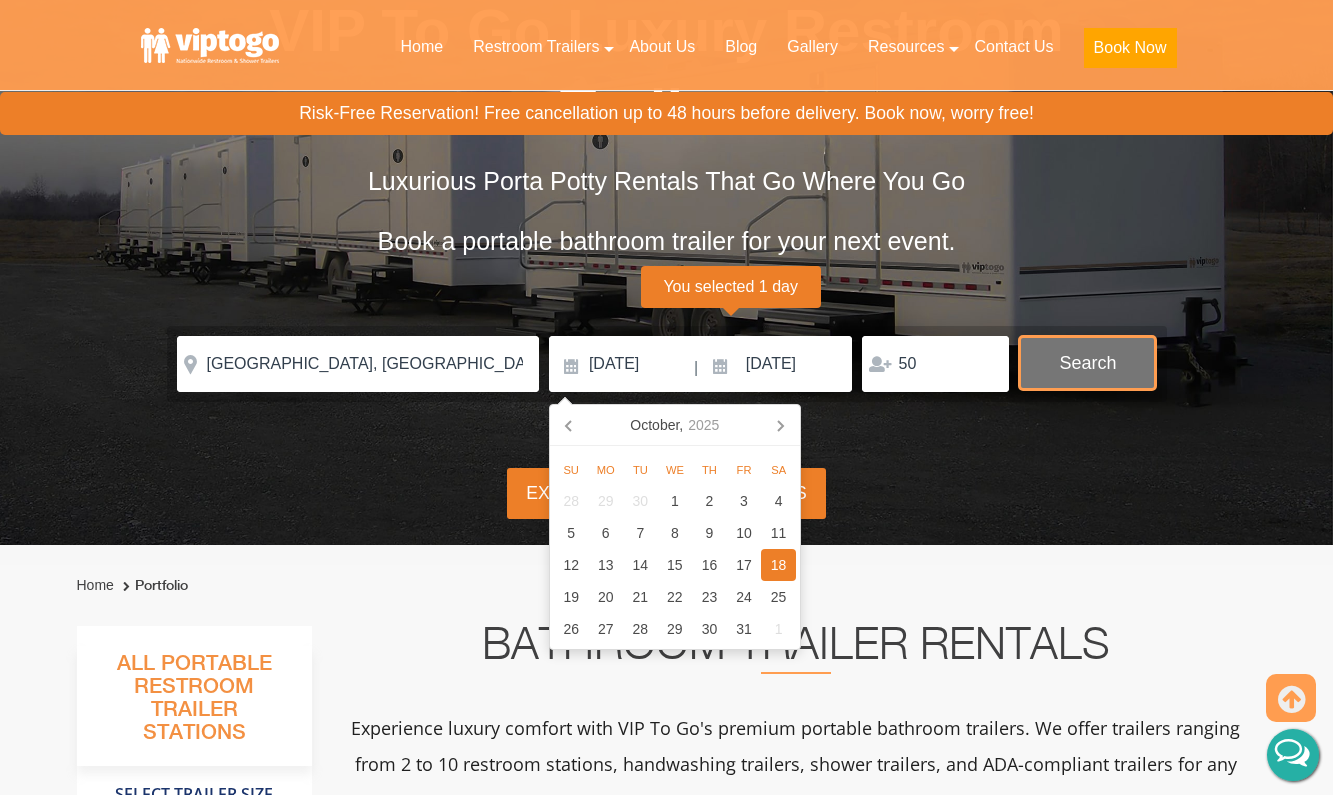 click on "Search" at bounding box center (1087, 363) 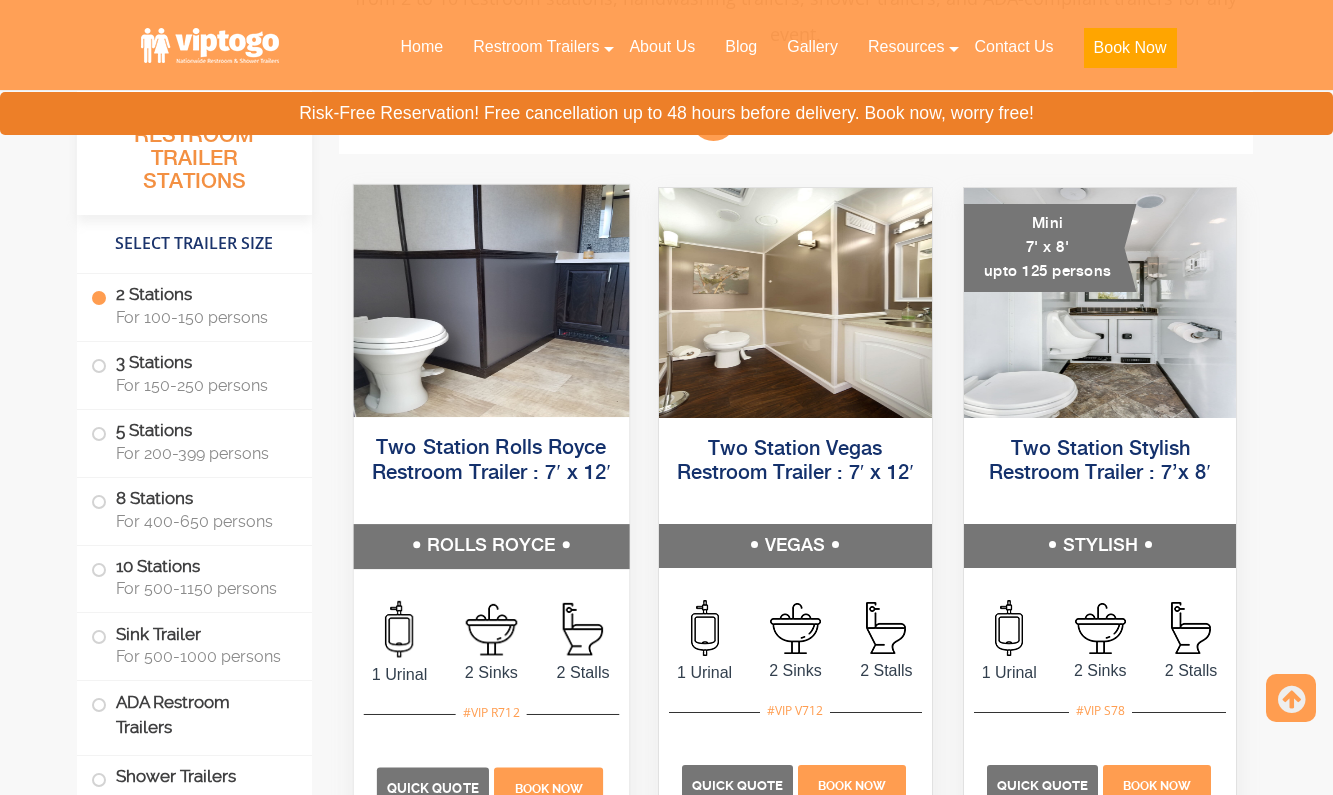 scroll, scrollTop: 951, scrollLeft: 0, axis: vertical 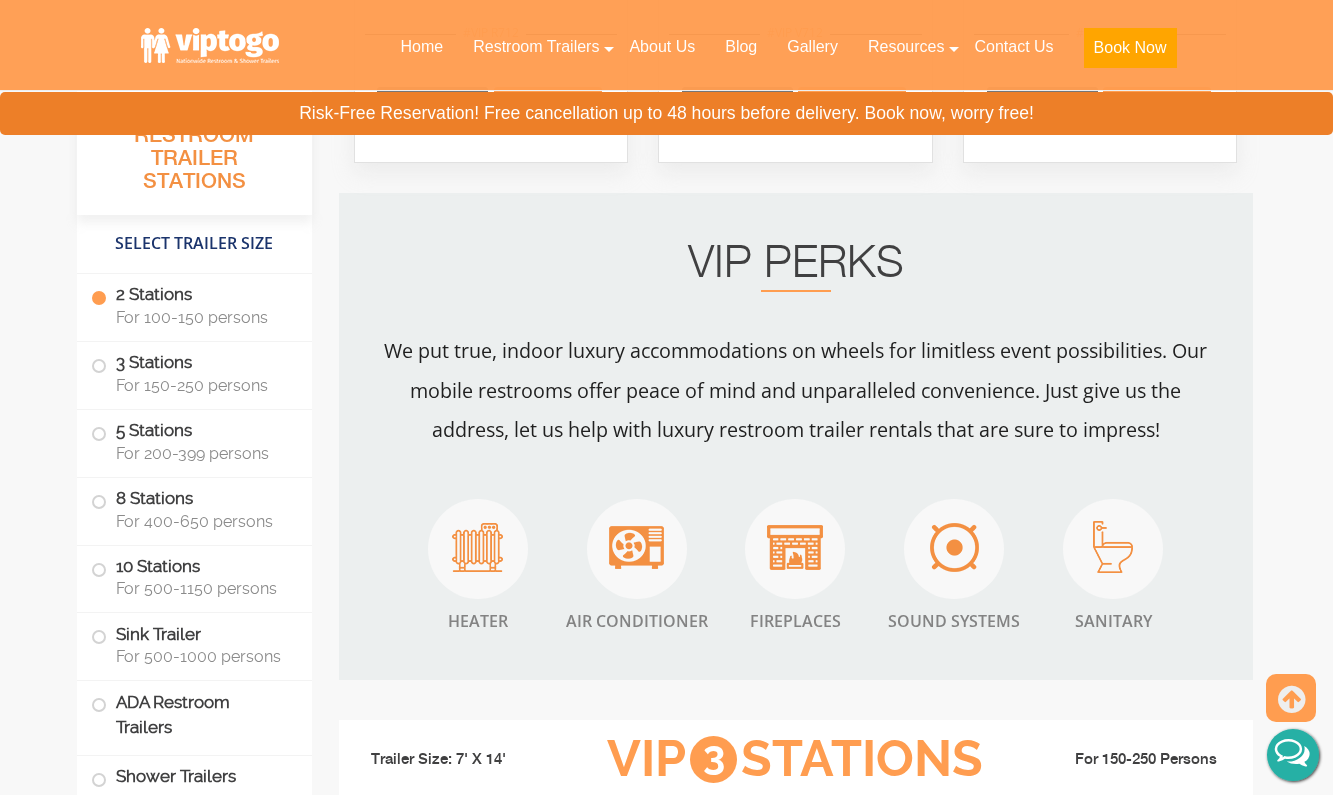 click on "We put true, indoor luxury accommodations on wheels for limitless event possibilities. Our mobile restrooms offer peace of mind and unparalleled convenience. Just give us the address, let us help with luxury restroom trailer rentals that are sure to impress!" at bounding box center (796, 390) 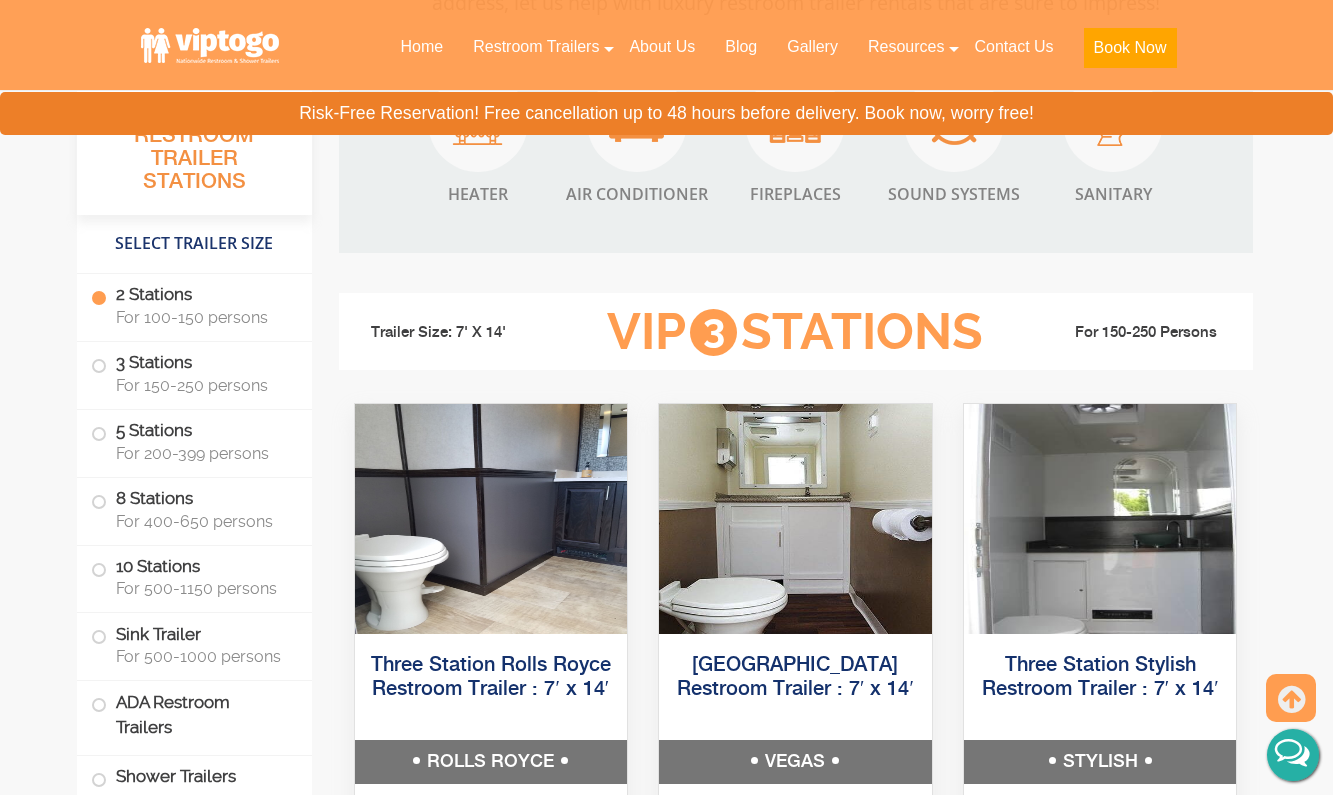 scroll, scrollTop: 1078, scrollLeft: 0, axis: vertical 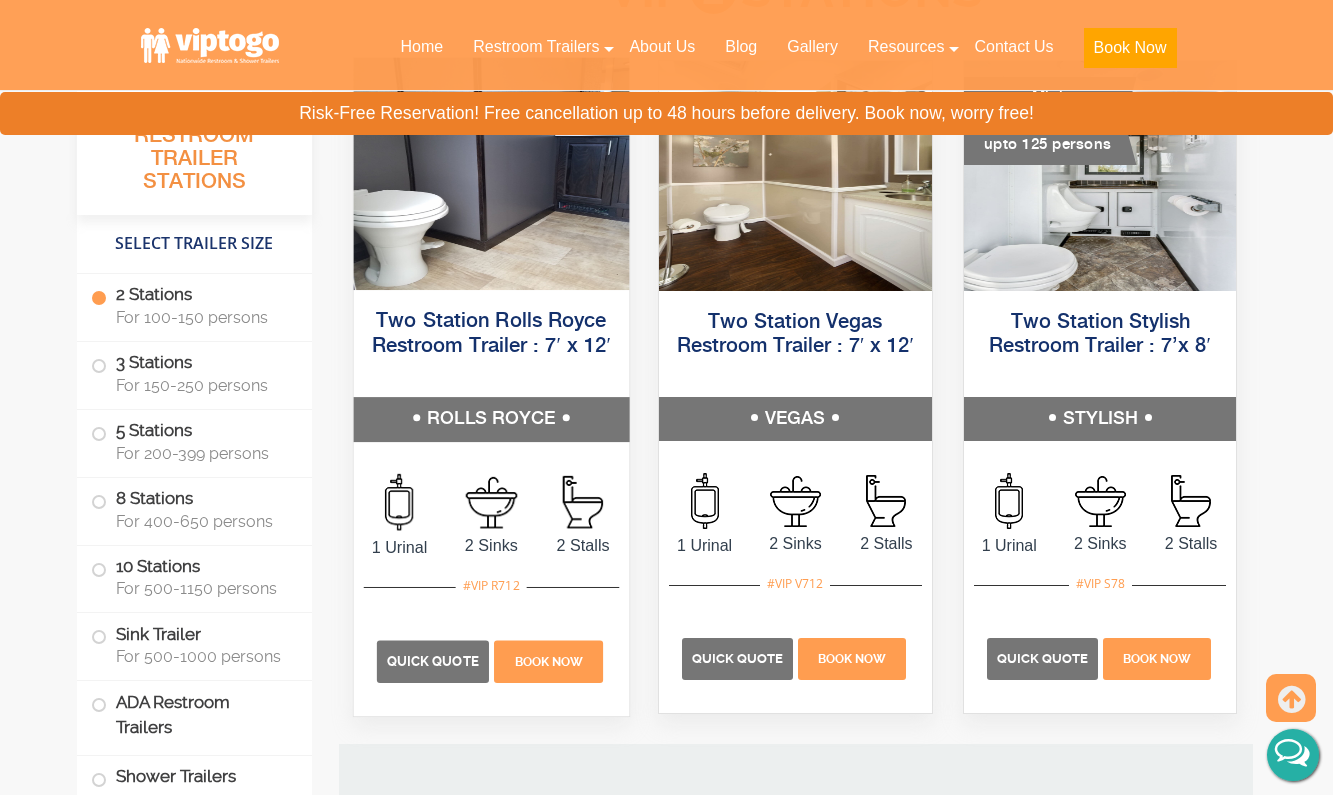 click at bounding box center [491, 502] 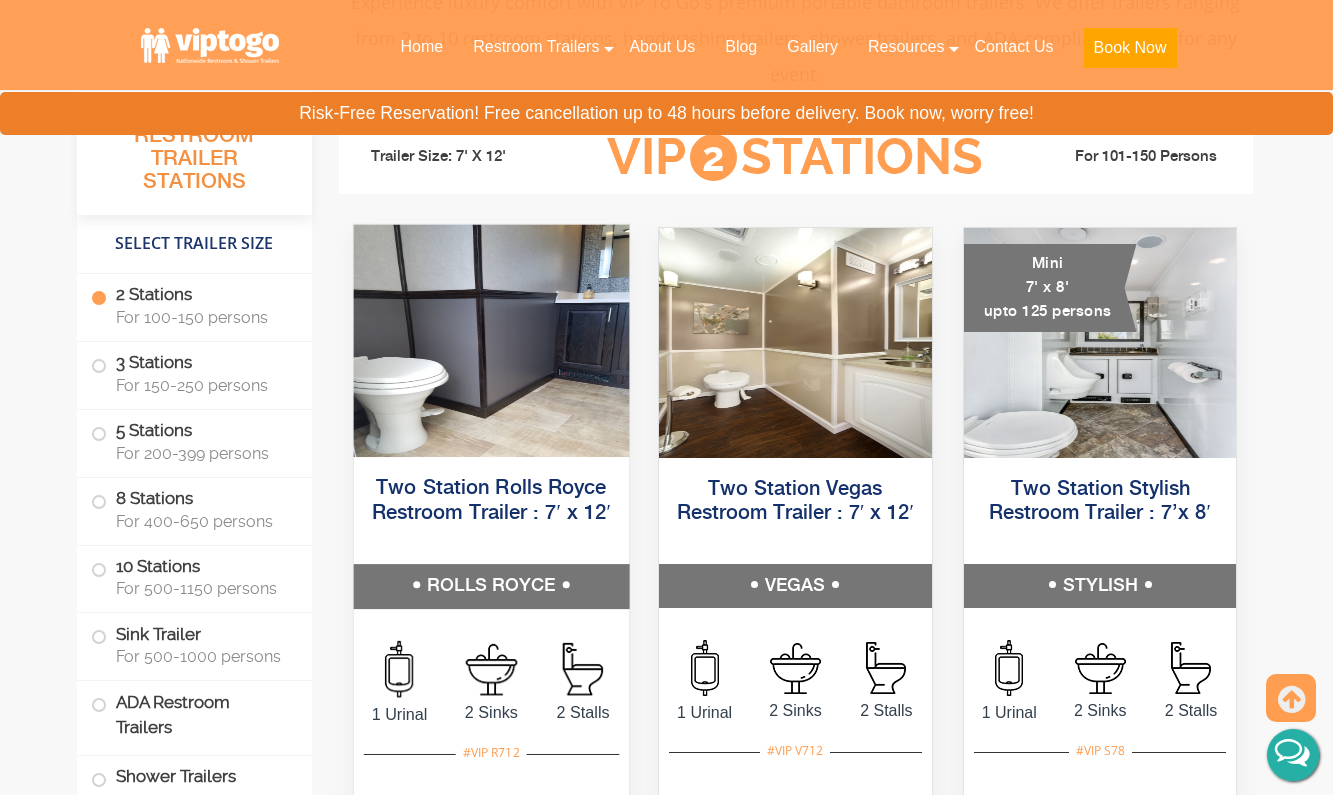 click on "Two Station Rolls Royce Restroom Trailer :  7′ x 12′" at bounding box center (490, 513) 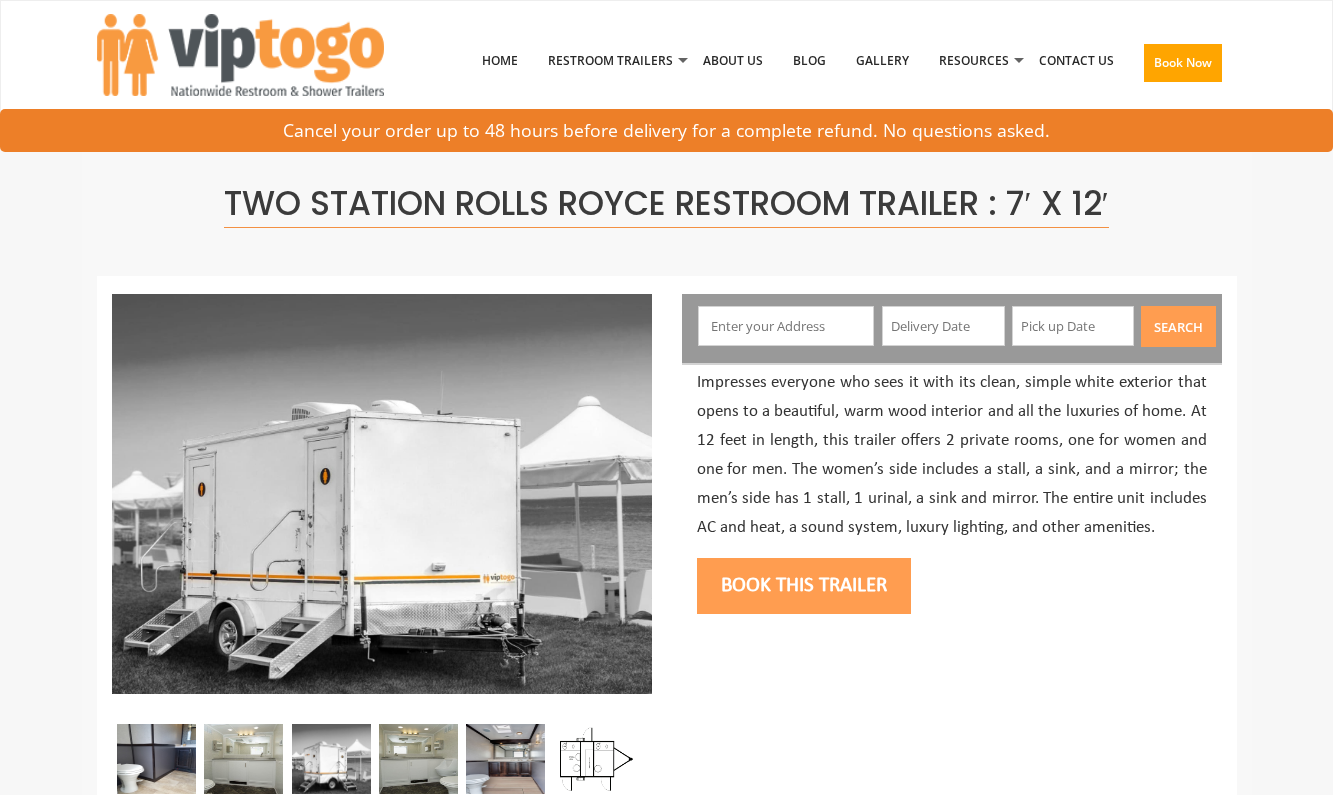 scroll, scrollTop: 0, scrollLeft: 0, axis: both 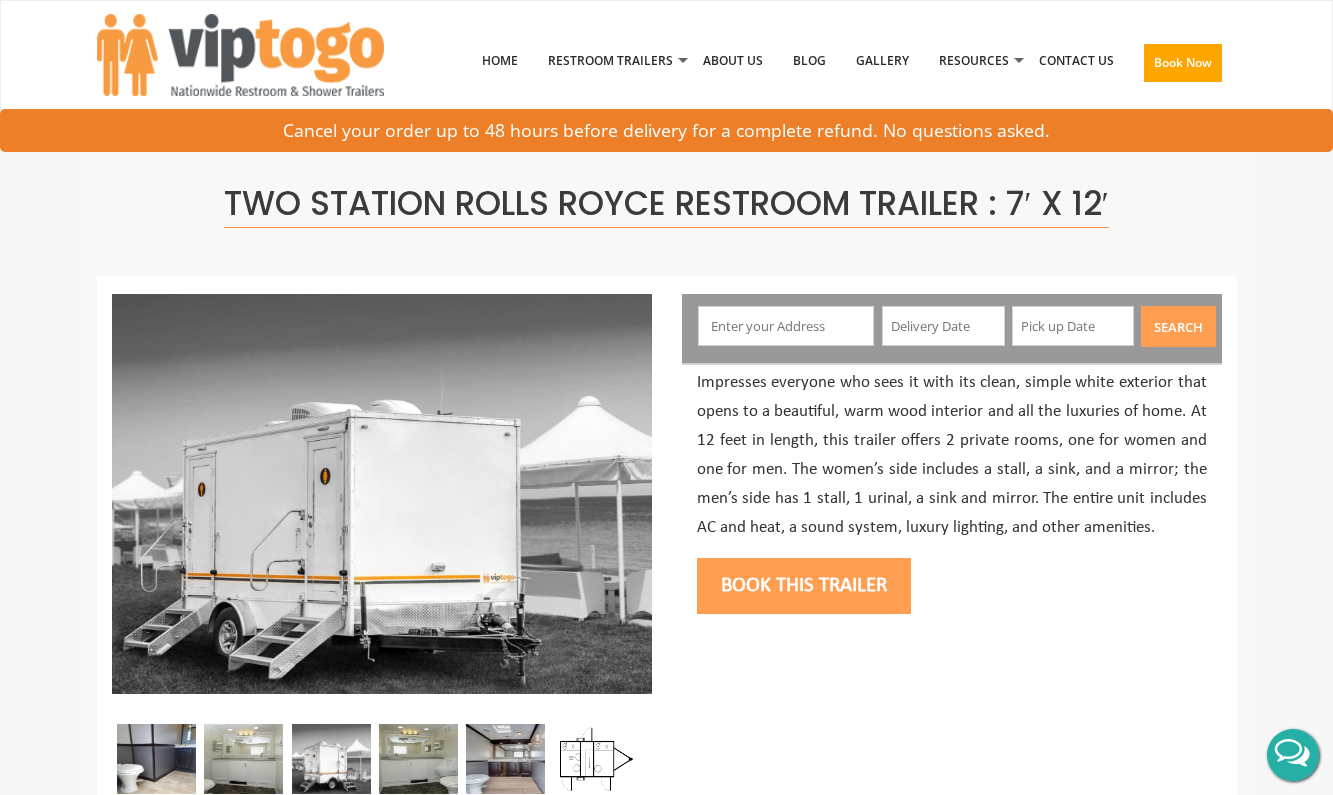 click on "Toggle navigation
VIPTOGO
Home
Restroom Trailers
Restroom Trailers by Type
All Restroom Trailers
ADA Restroom Trailers
Portable Shower Rentals
Sink Trailers
Restroom Trailers by Event
Construction Restroom Trailer
Wedding Restroom Trailers
Seasonal Events
Disaster Relief Restrooms Special Events" at bounding box center (666, 2042) 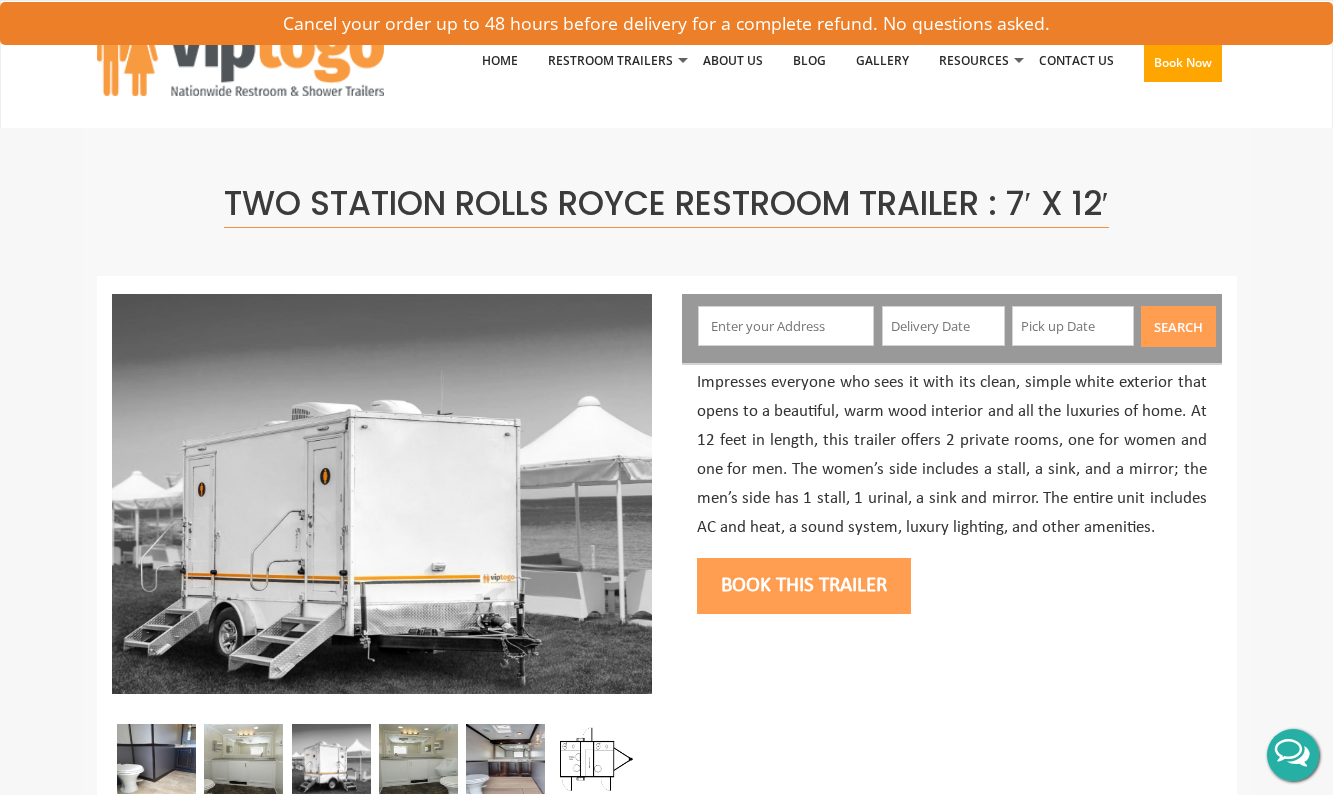 scroll, scrollTop: 123, scrollLeft: 0, axis: vertical 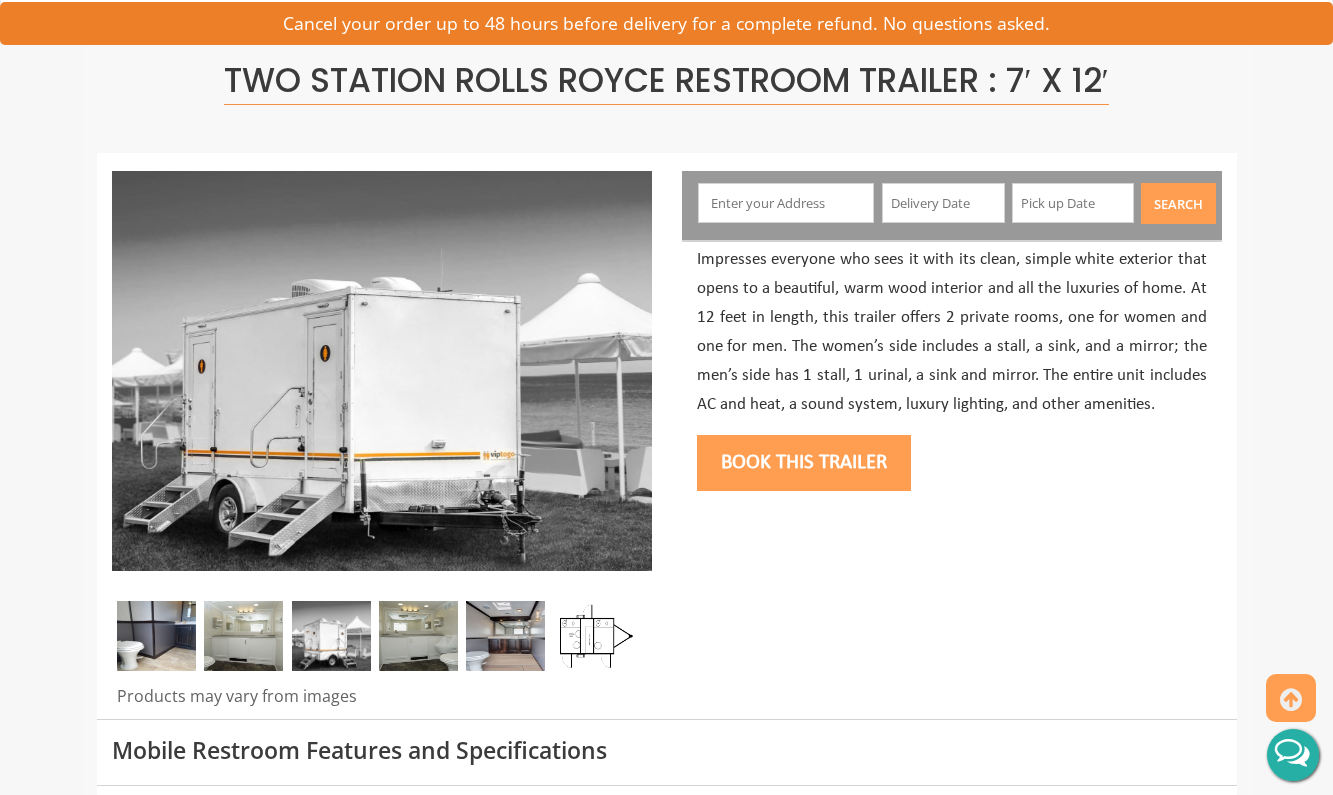 click at bounding box center [243, 636] 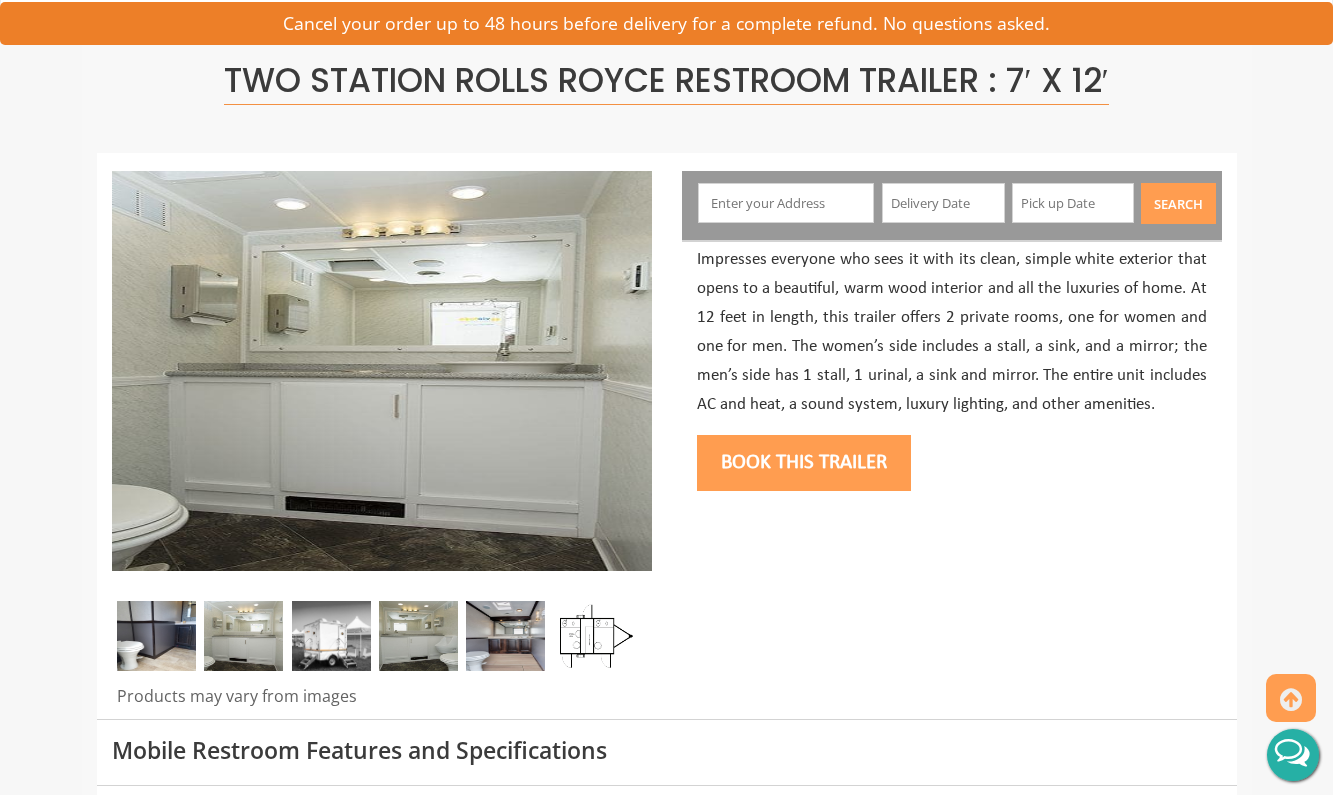 click at bounding box center (331, 636) 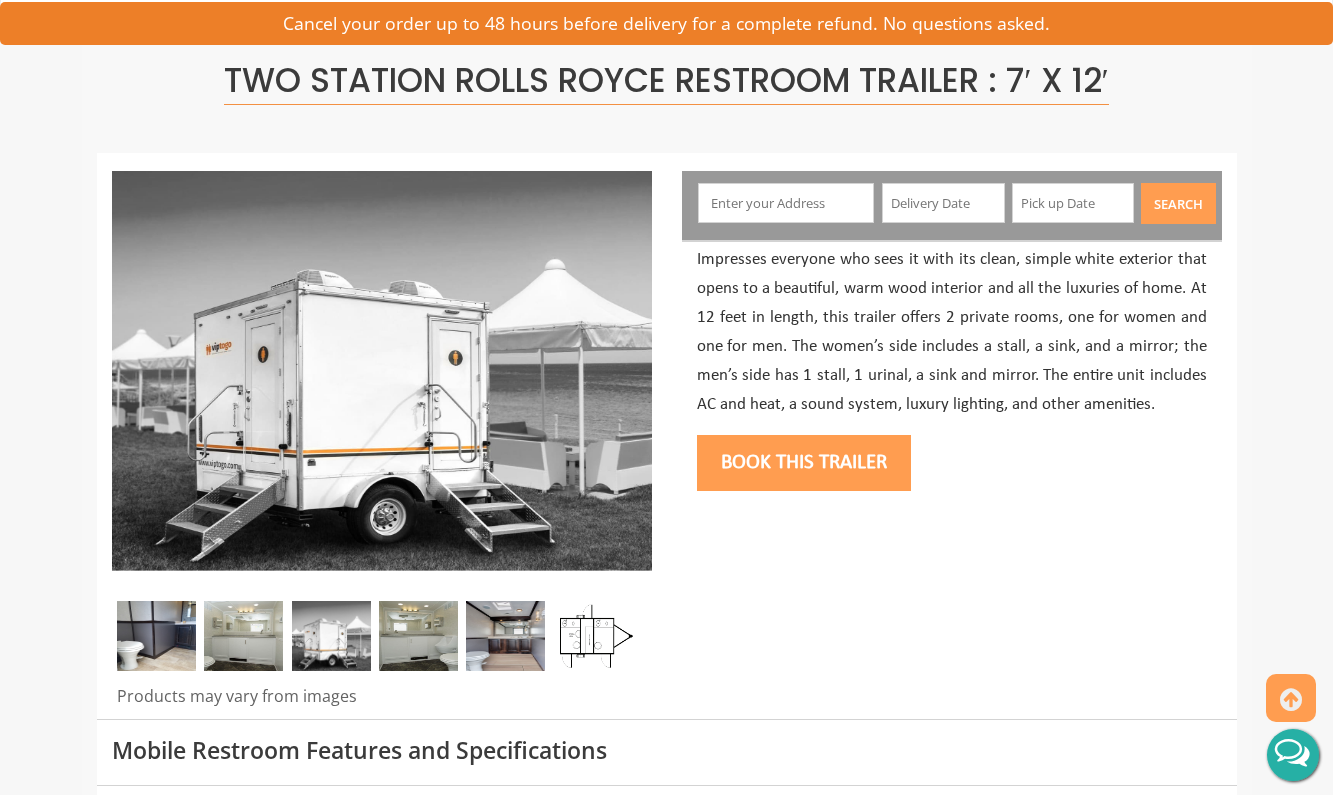click at bounding box center [418, 636] 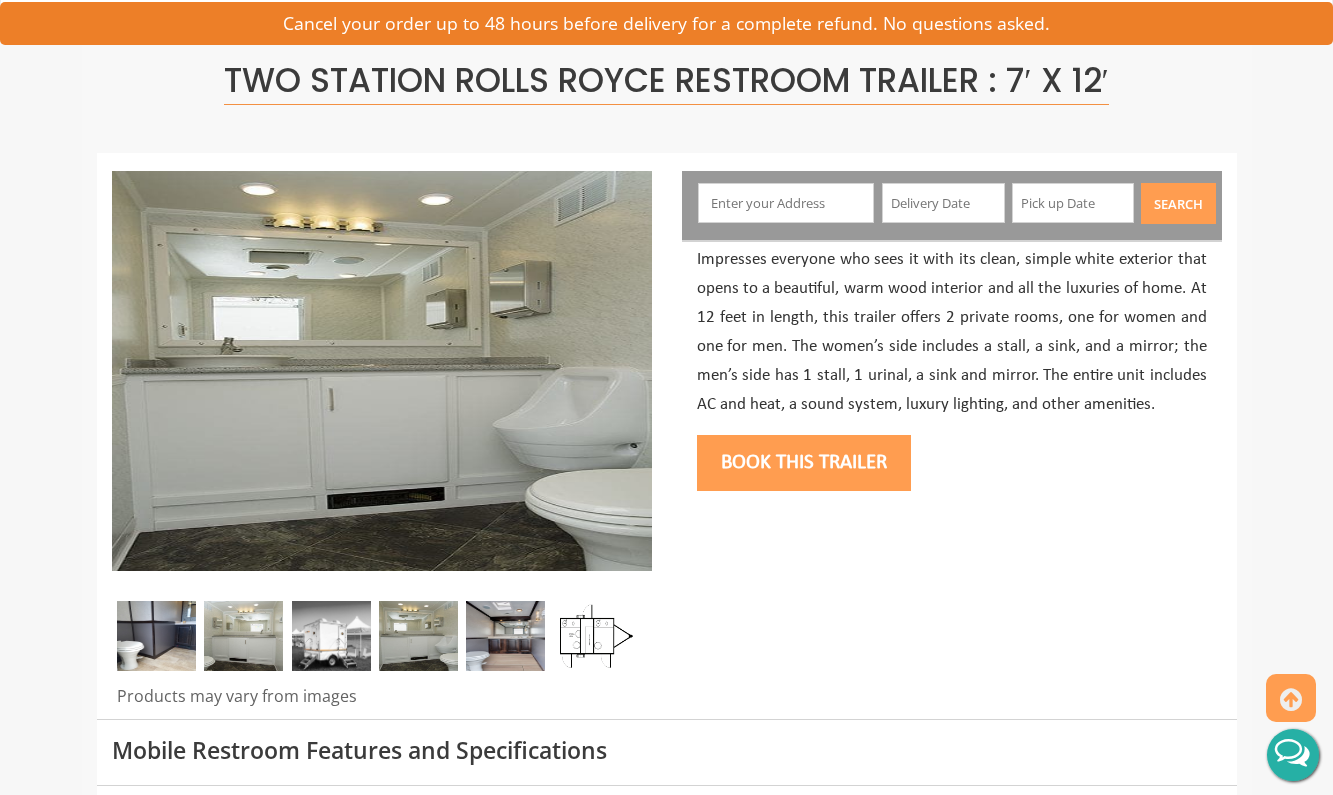 click at bounding box center (505, 636) 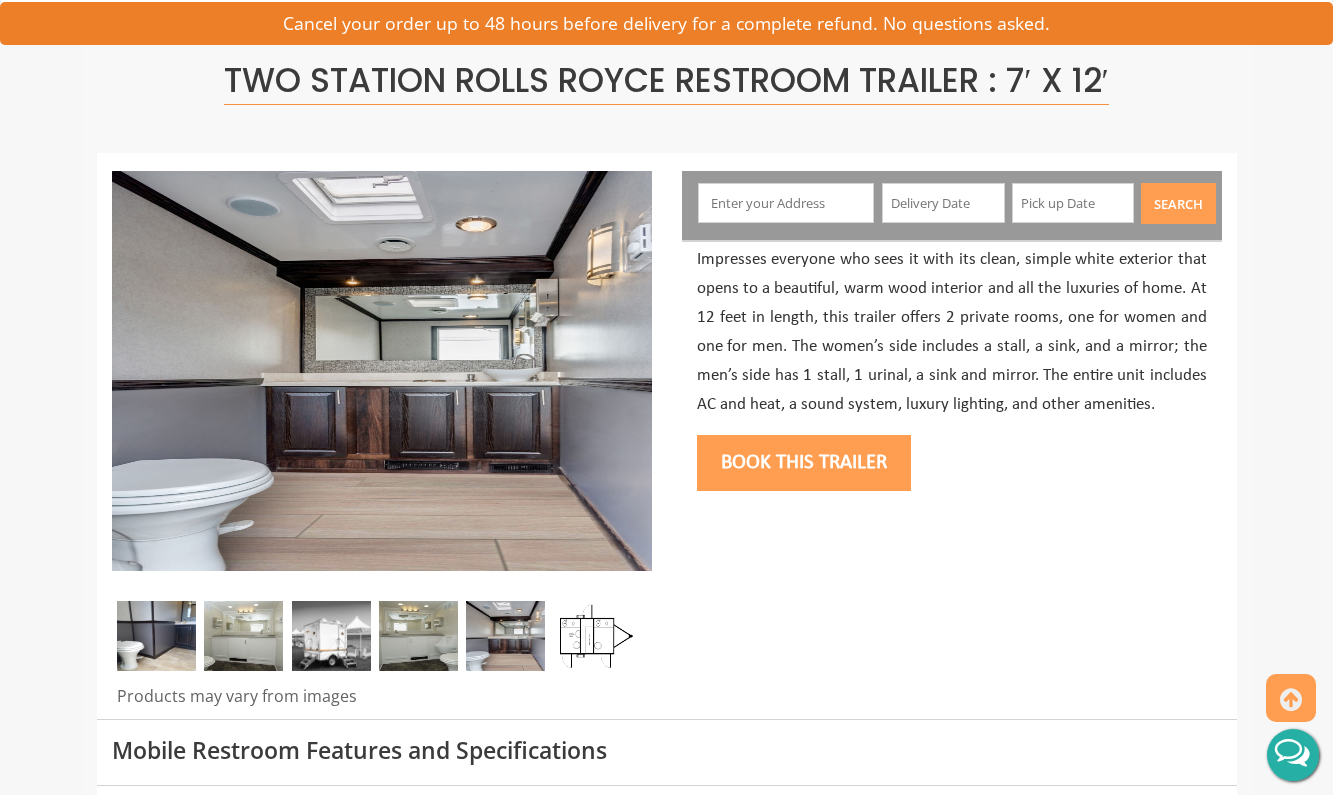 click at bounding box center (593, 636) 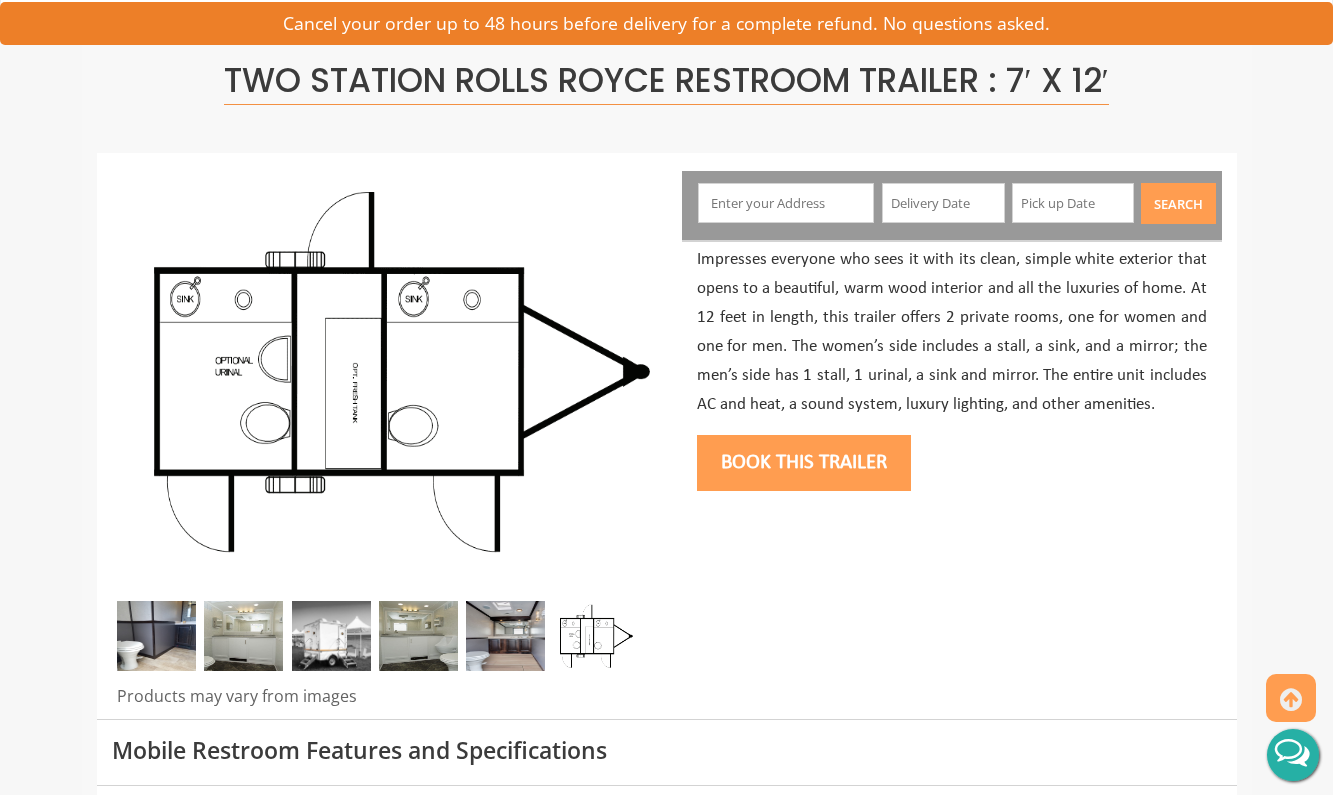 click at bounding box center (593, 636) 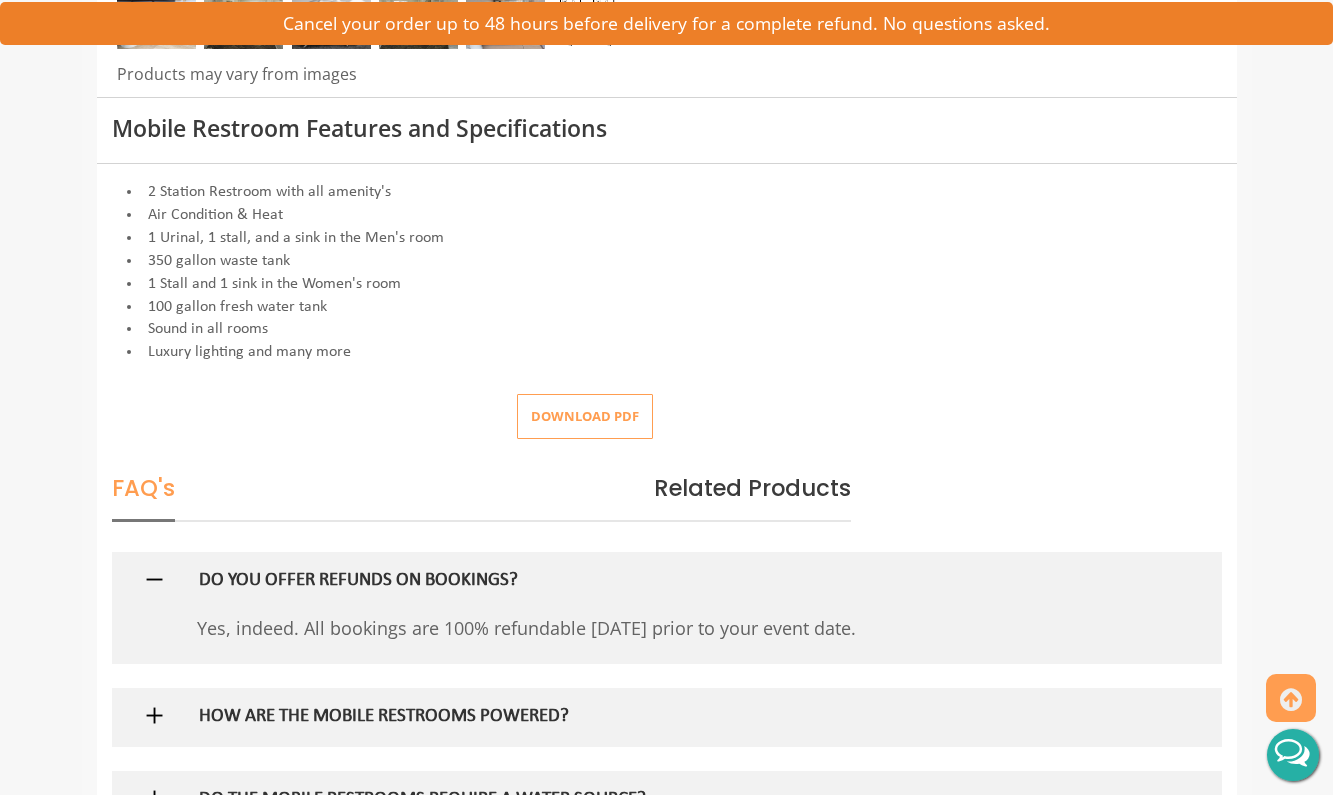 click on "Toggle navigation
VIPTOGO
Home
Restroom Trailers
Restroom Trailers by Type
All Restroom Trailers
ADA Restroom Trailers
Portable Shower Rentals
Sink Trailers
Restroom Trailers by Event
Construction Restroom Trailer
Wedding Restroom Trailers
Seasonal Events
Disaster Relief Restrooms Special Events" at bounding box center (666, 1297) 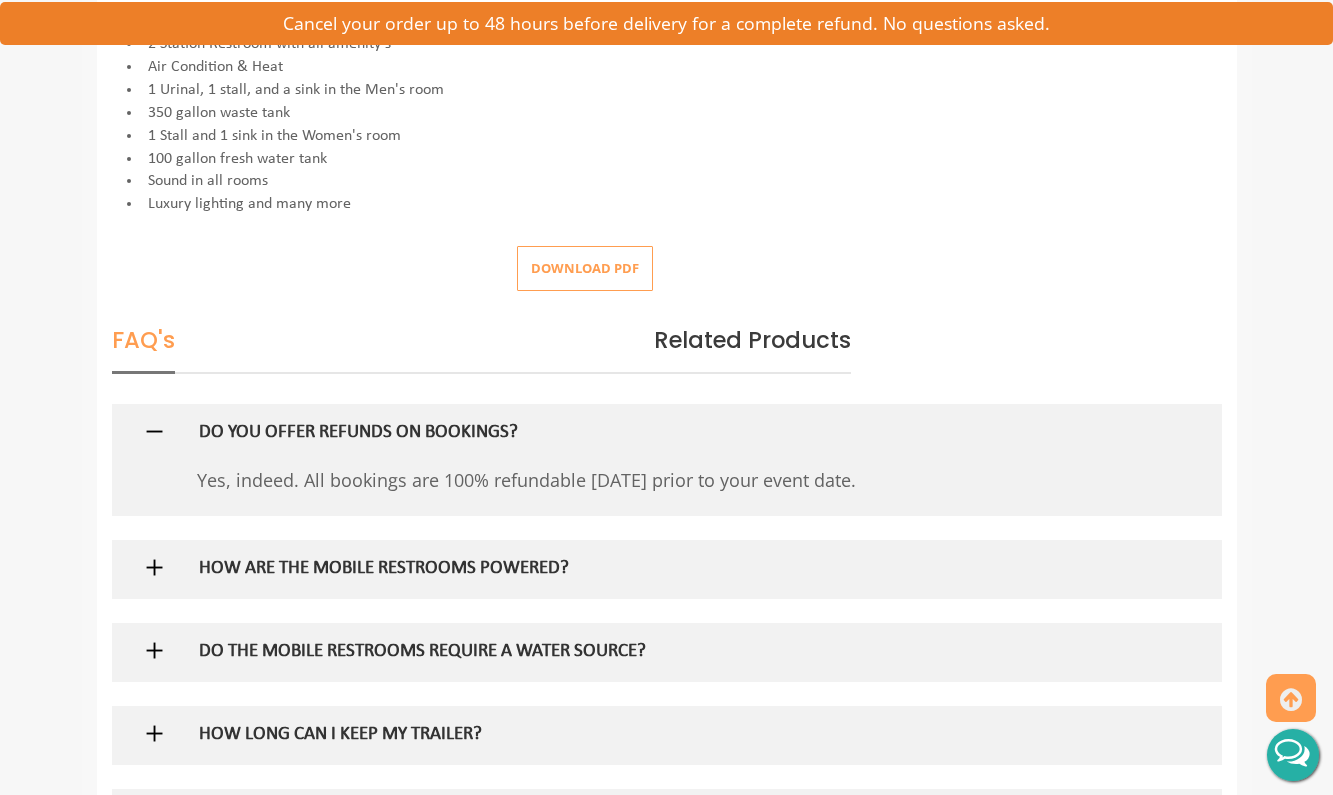 scroll, scrollTop: 1061, scrollLeft: 0, axis: vertical 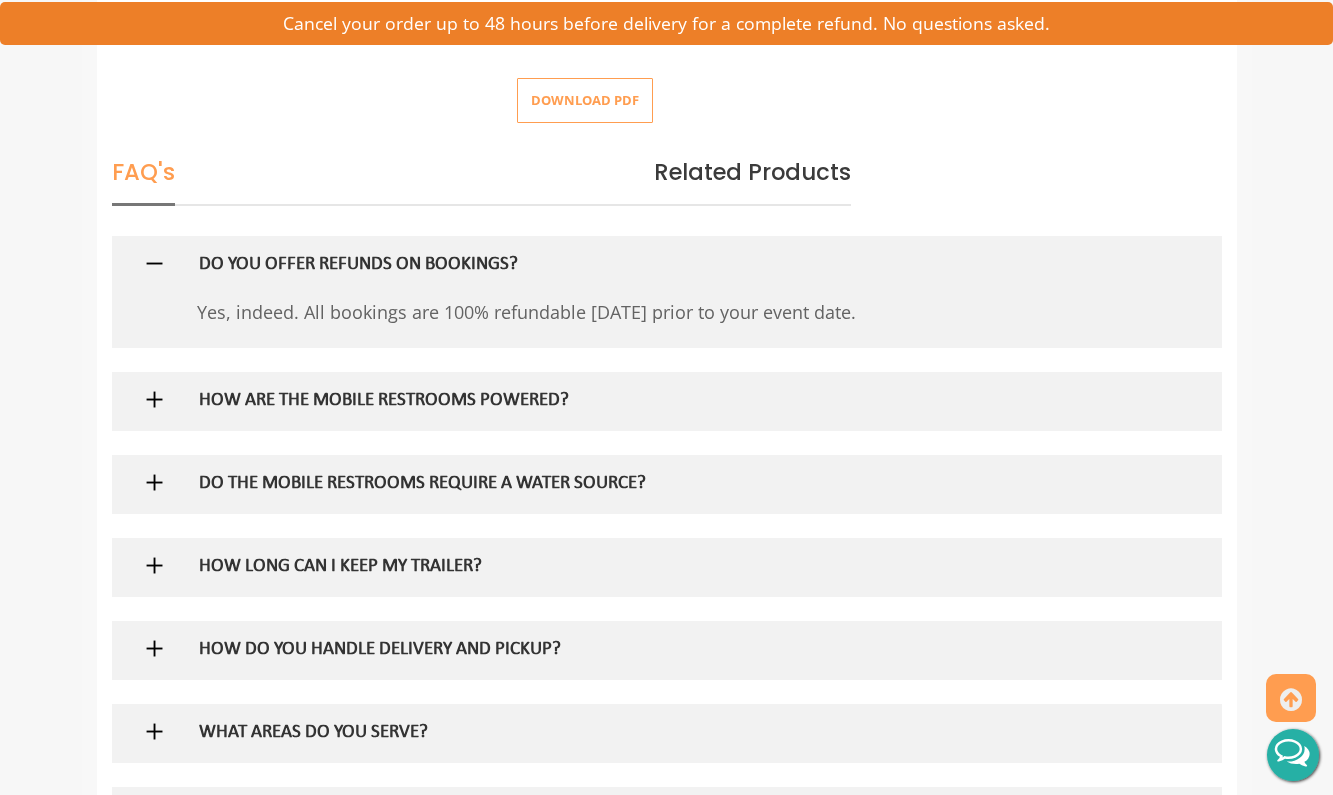 click on "Toggle navigation
VIPTOGO
Home
Restroom Trailers
Restroom Trailers by Type
All Restroom Trailers
ADA Restroom Trailers
Portable Shower Rentals
Sink Trailers
Restroom Trailers by Event
Construction Restroom Trailer
Wedding Restroom Trailers
Seasonal Events
Disaster Relief Restrooms Special Events" at bounding box center [666, 981] 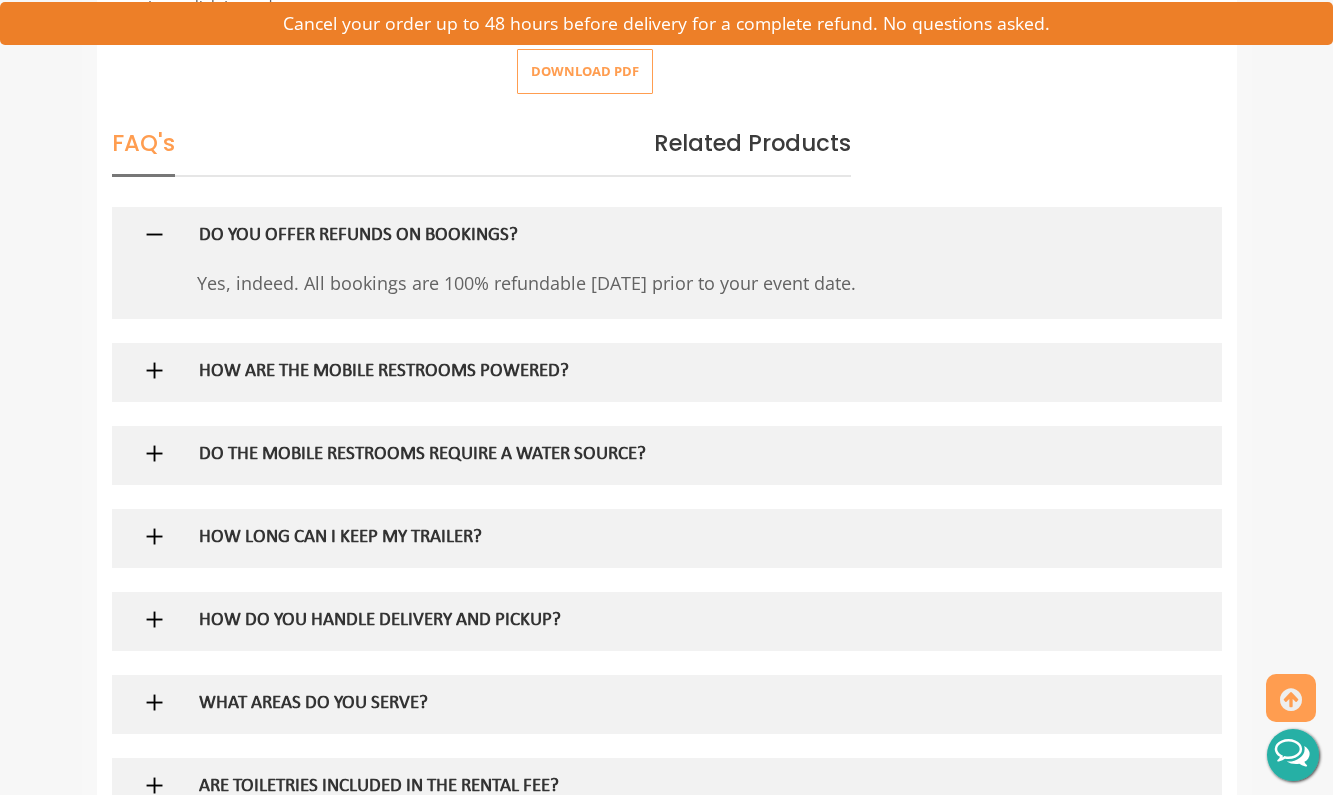scroll, scrollTop: 1162, scrollLeft: 0, axis: vertical 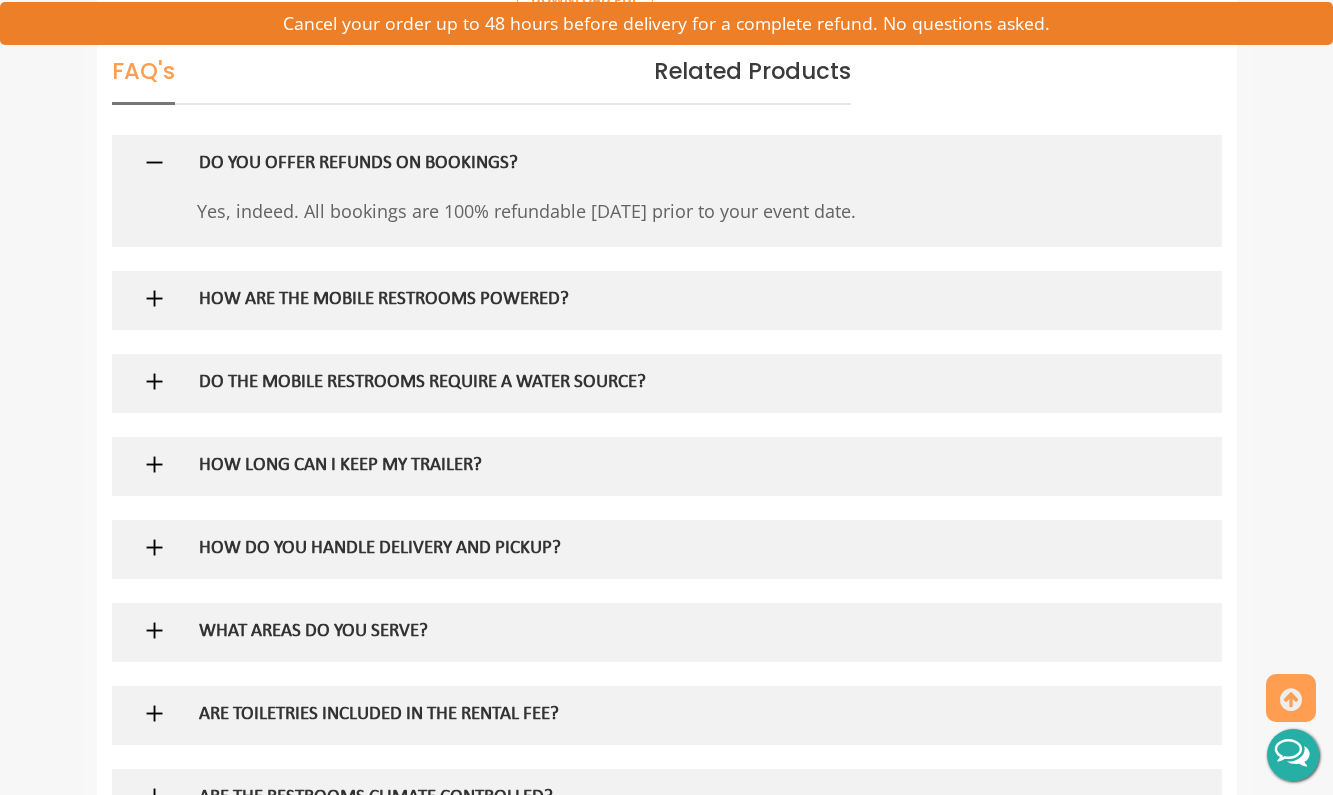 click on "DO THE MOBILE RESTROOMS REQUIRE A WATER SOURCE?" at bounding box center (634, 383) 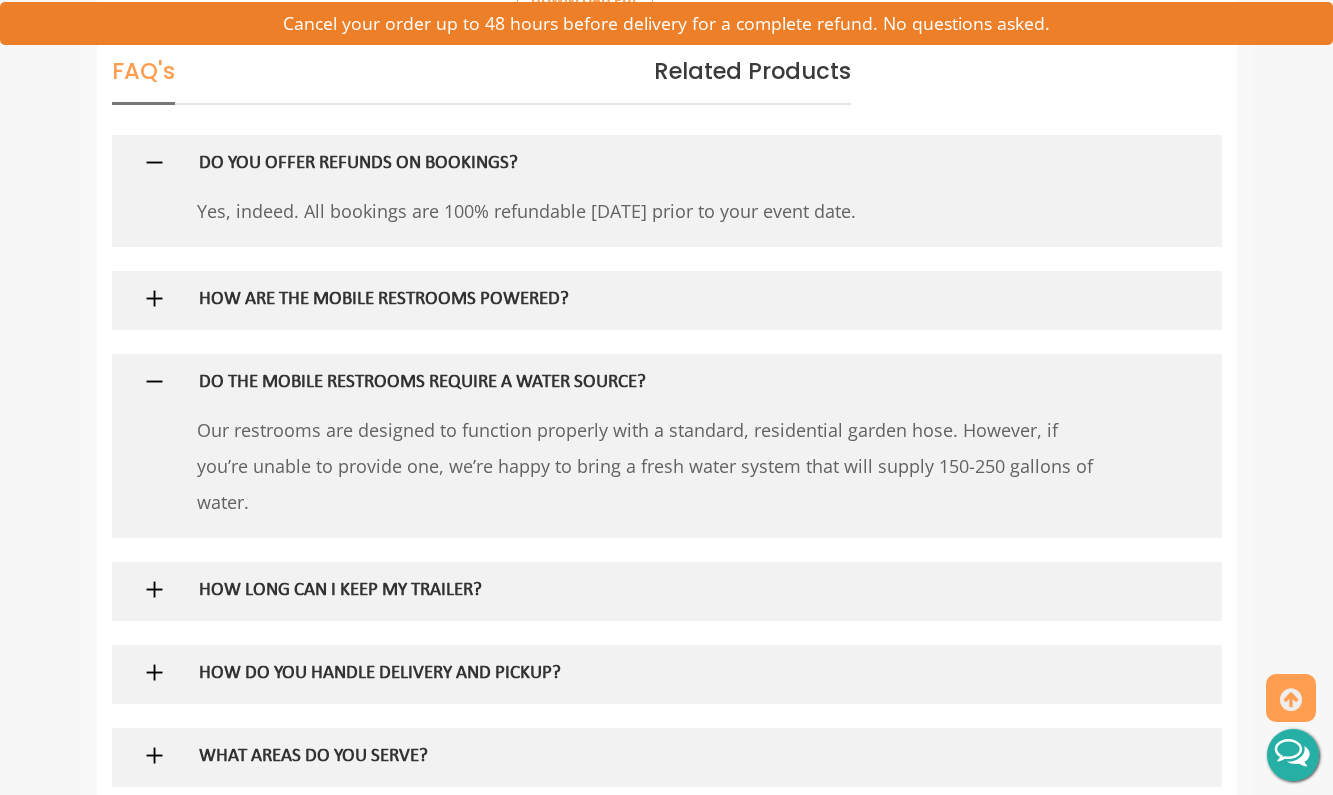 click on "HOW ARE THE MOBILE RESTROOMS POWERED?" at bounding box center (634, 300) 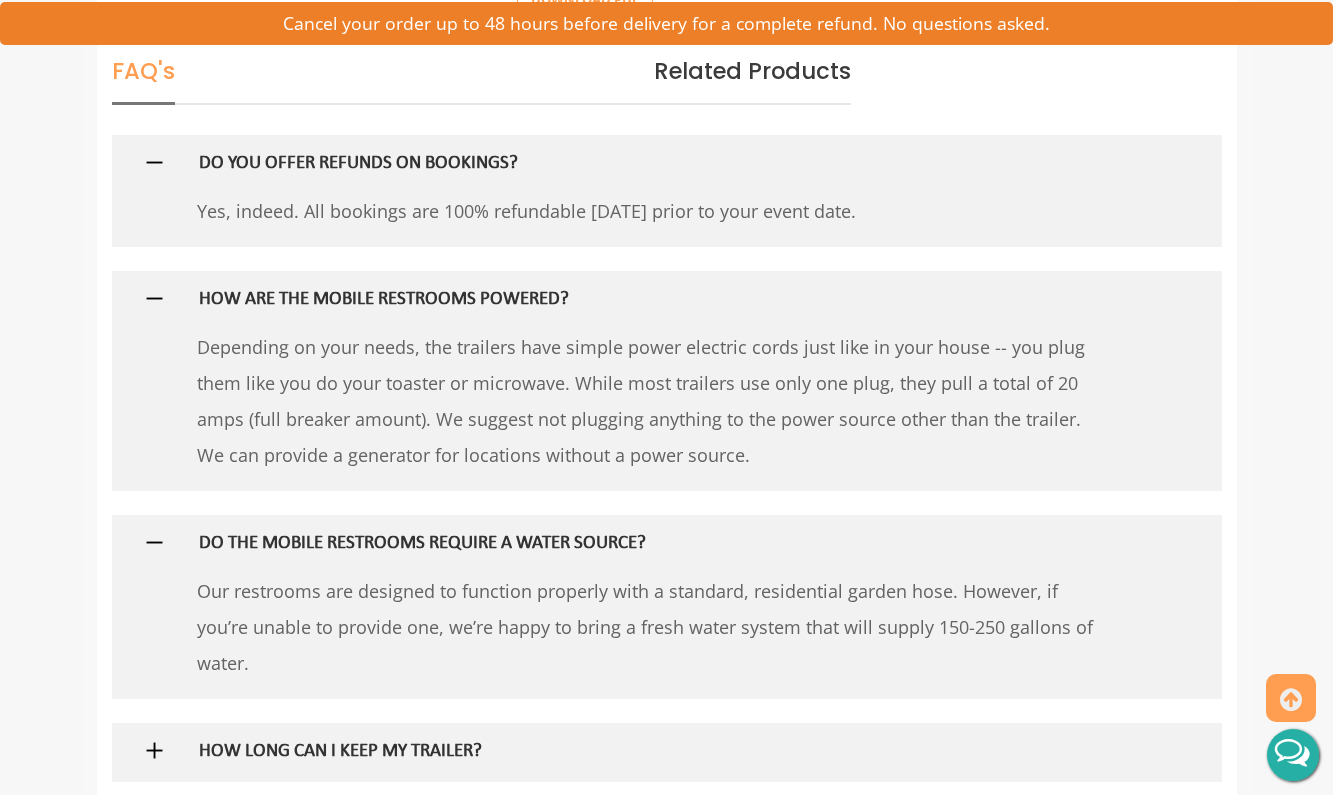 click on "Toggle navigation
VIPTOGO
Home
Restroom Trailers
Restroom Trailers by Type
All Restroom Trailers
ADA Restroom Trailers
Portable Shower Rentals
Sink Trailers
Restroom Trailers by Event
Construction Restroom Trailer
Wedding Restroom Trailers
Seasonal Events
Disaster Relief Restrooms Special Events" at bounding box center [666, 1023] 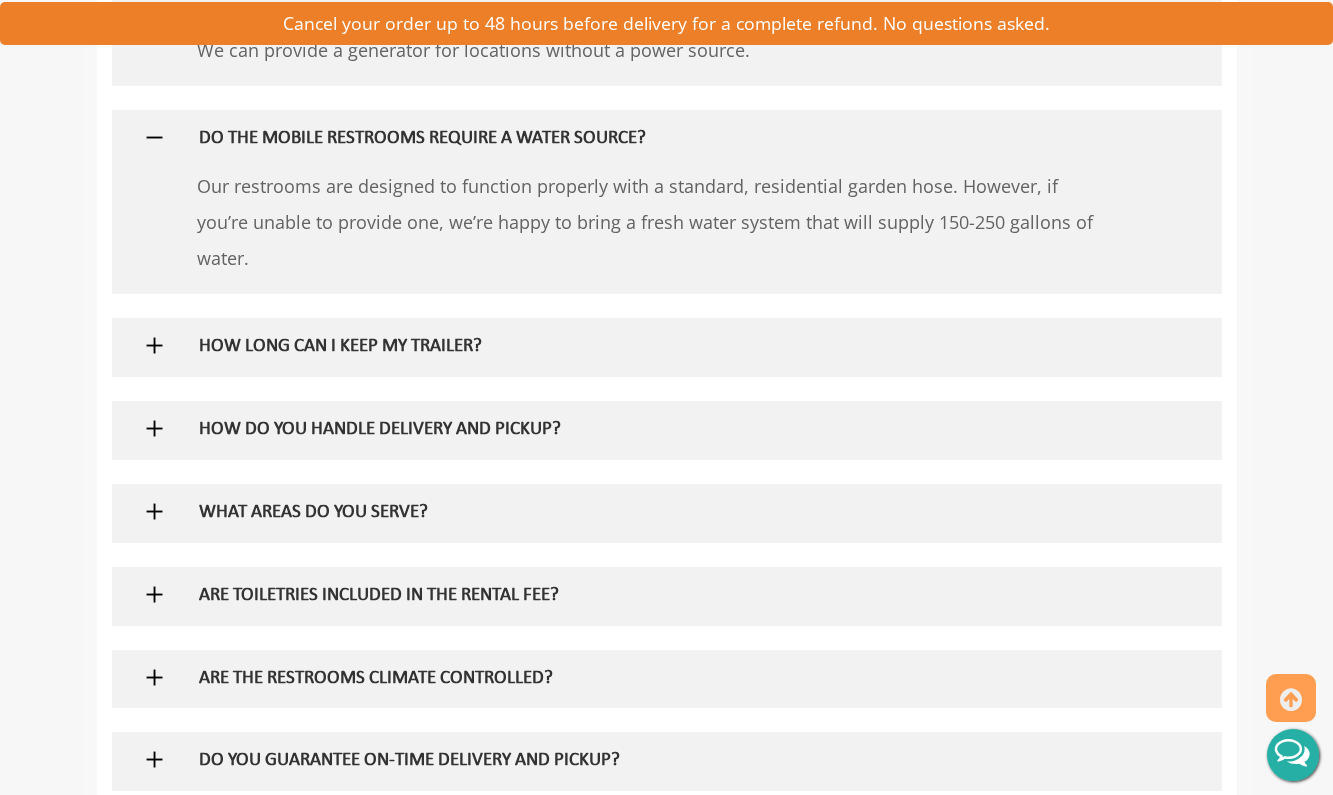 scroll, scrollTop: 1699, scrollLeft: 0, axis: vertical 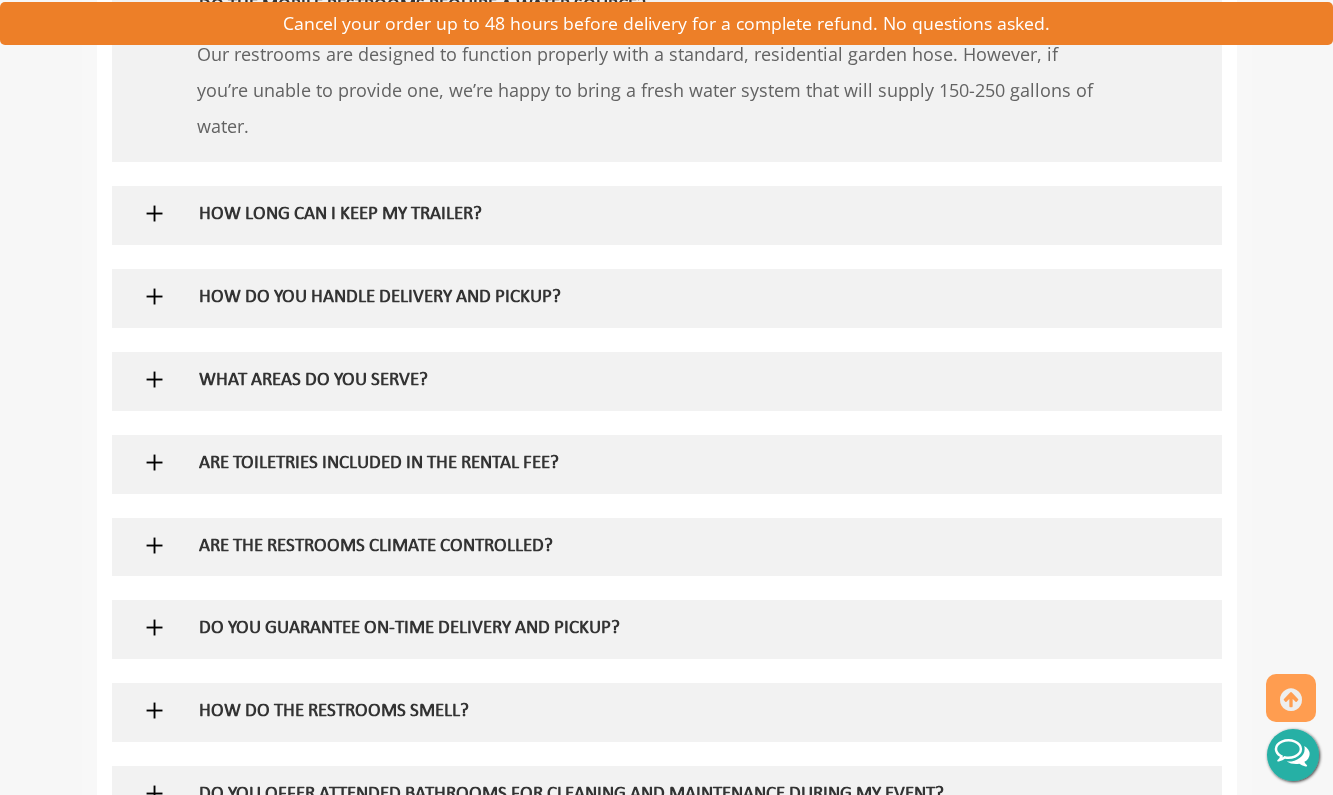 click at bounding box center (154, 296) 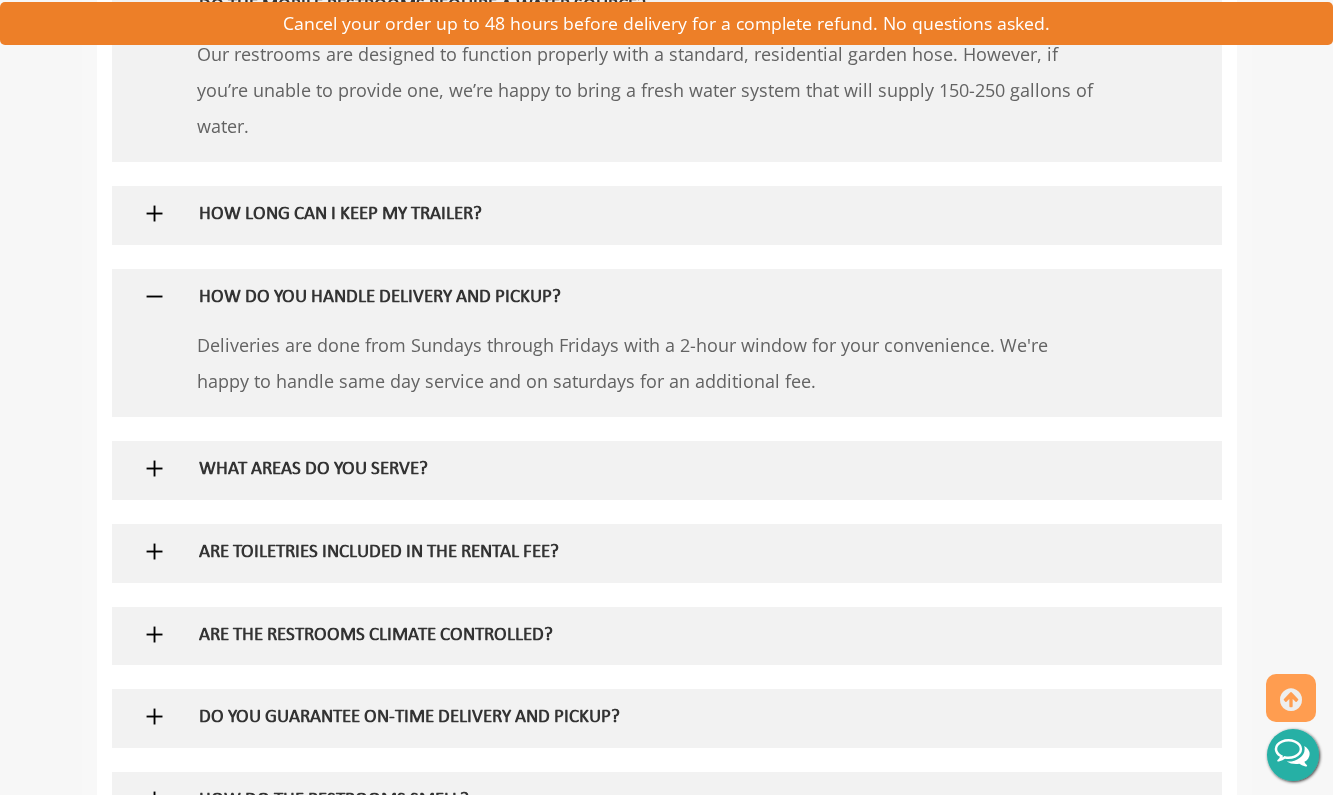 click on "Two Station Rolls Royce Restroom Trailer :  7′ x 12′
Products may vary from images" at bounding box center (667, 332) 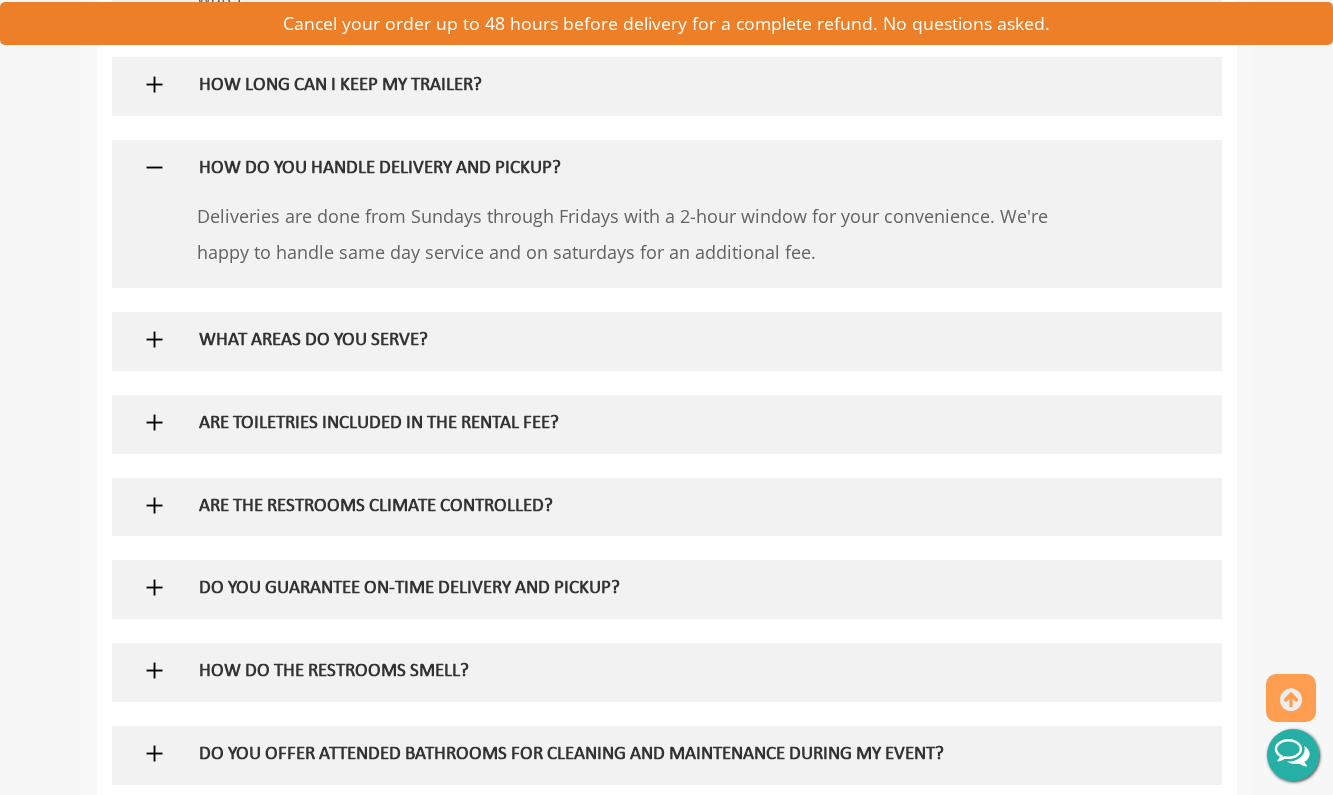 scroll, scrollTop: 1975, scrollLeft: 0, axis: vertical 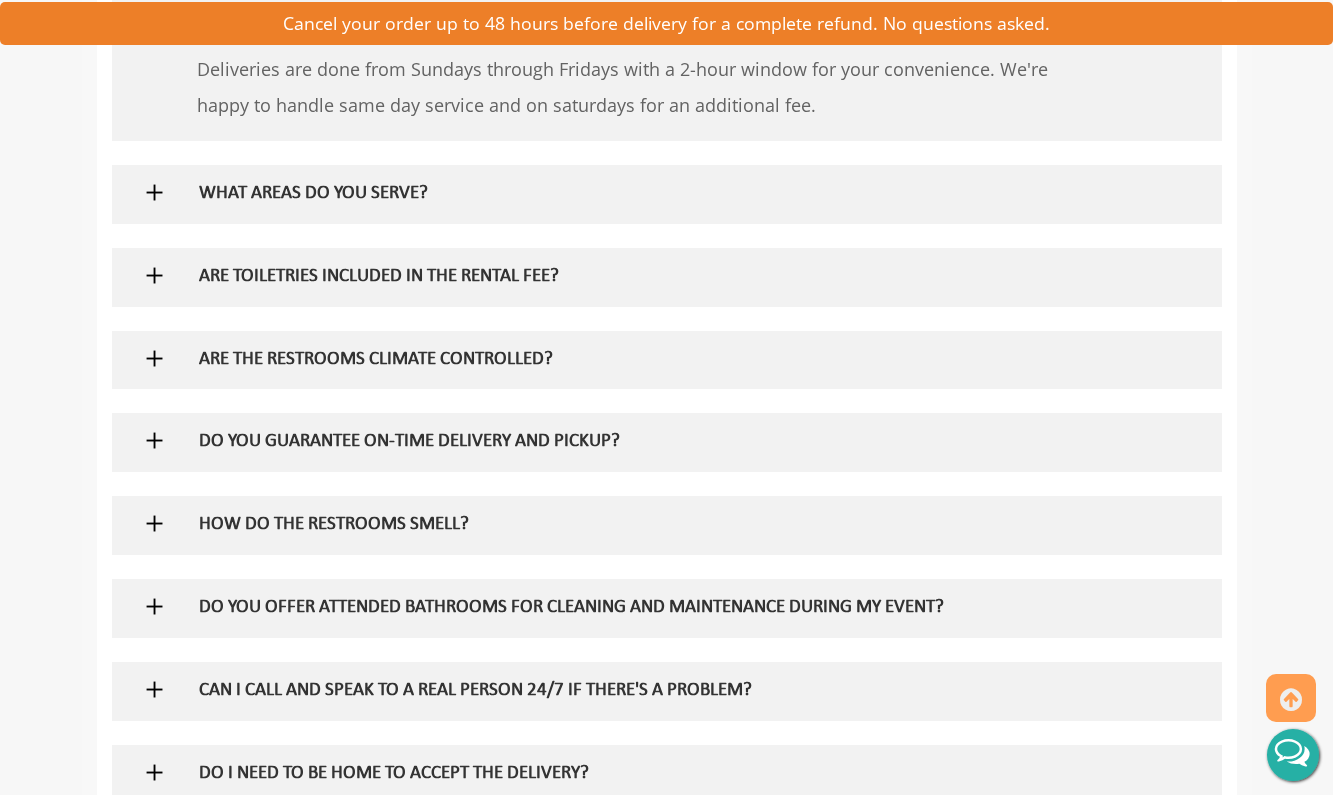 click at bounding box center [667, 277] 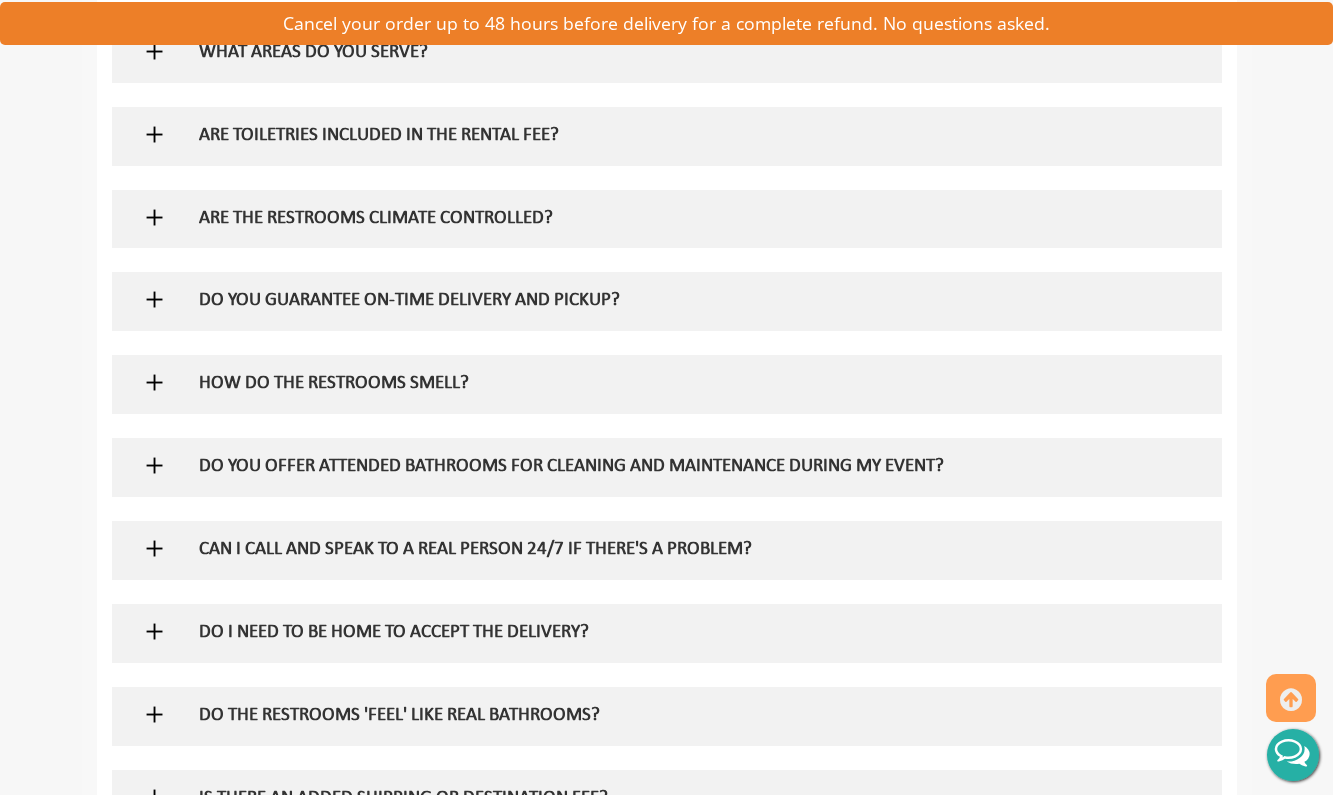 click on "Two Station Rolls Royce Restroom Trailer :  7′ x 12′
Products may vary from images" at bounding box center [667, -85] 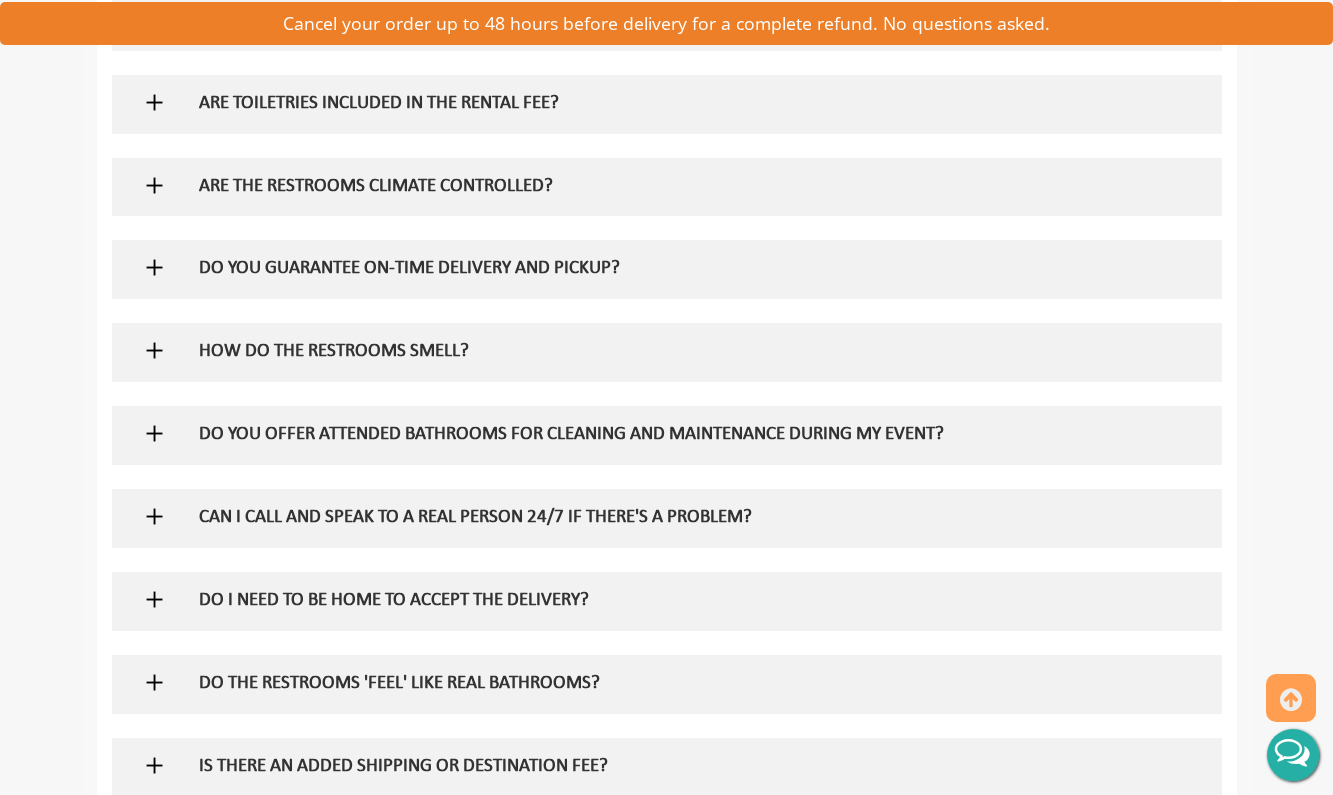 scroll, scrollTop: 2224, scrollLeft: 0, axis: vertical 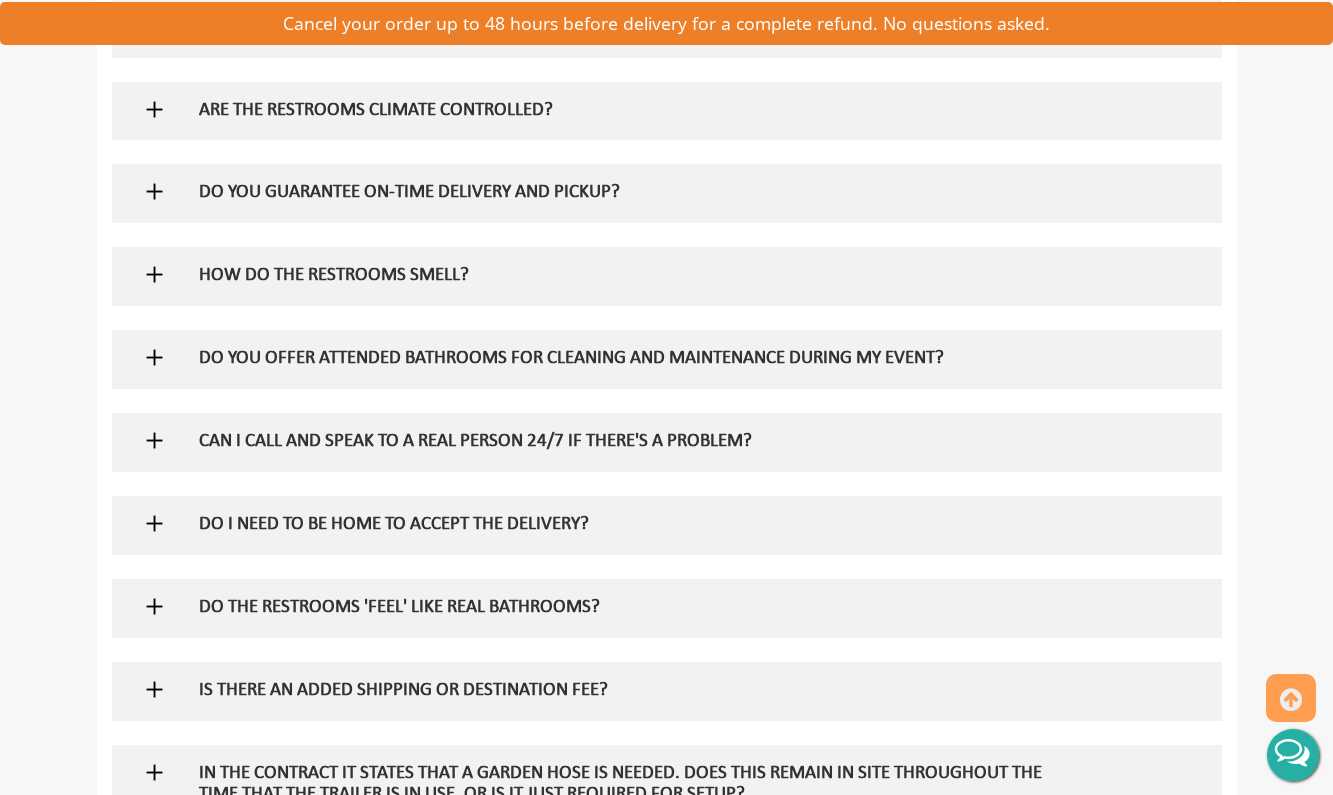 click on "Toggle navigation
VIPTOGO
Home
Restroom Trailers
Restroom Trailers by Type
All Restroom Trailers
ADA Restroom Trailers
Portable Shower Rentals
Sink Trailers
Restroom Trailers by Event
Construction Restroom Trailer
Wedding Restroom Trailers
Seasonal Events
Disaster Relief Restrooms Special Events" at bounding box center [666, 6] 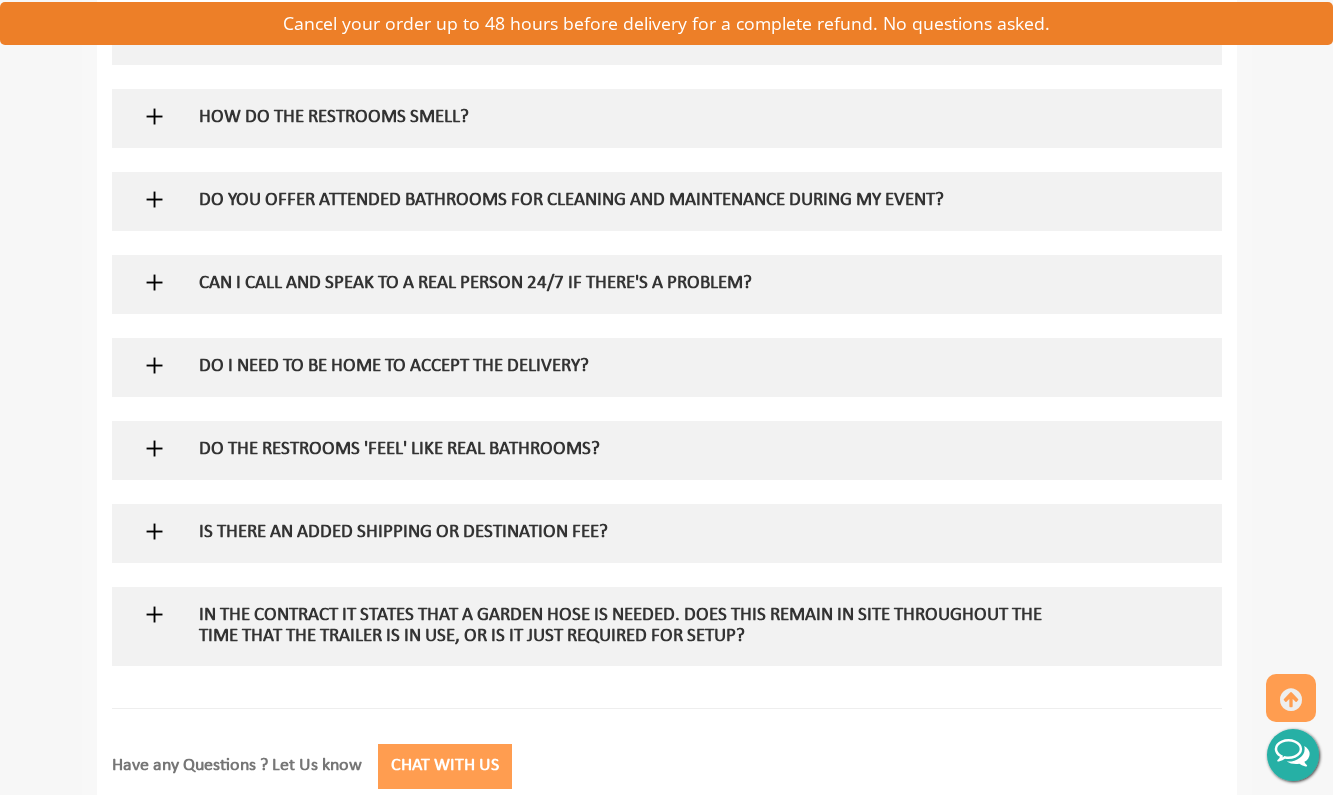 scroll, scrollTop: 2519, scrollLeft: 0, axis: vertical 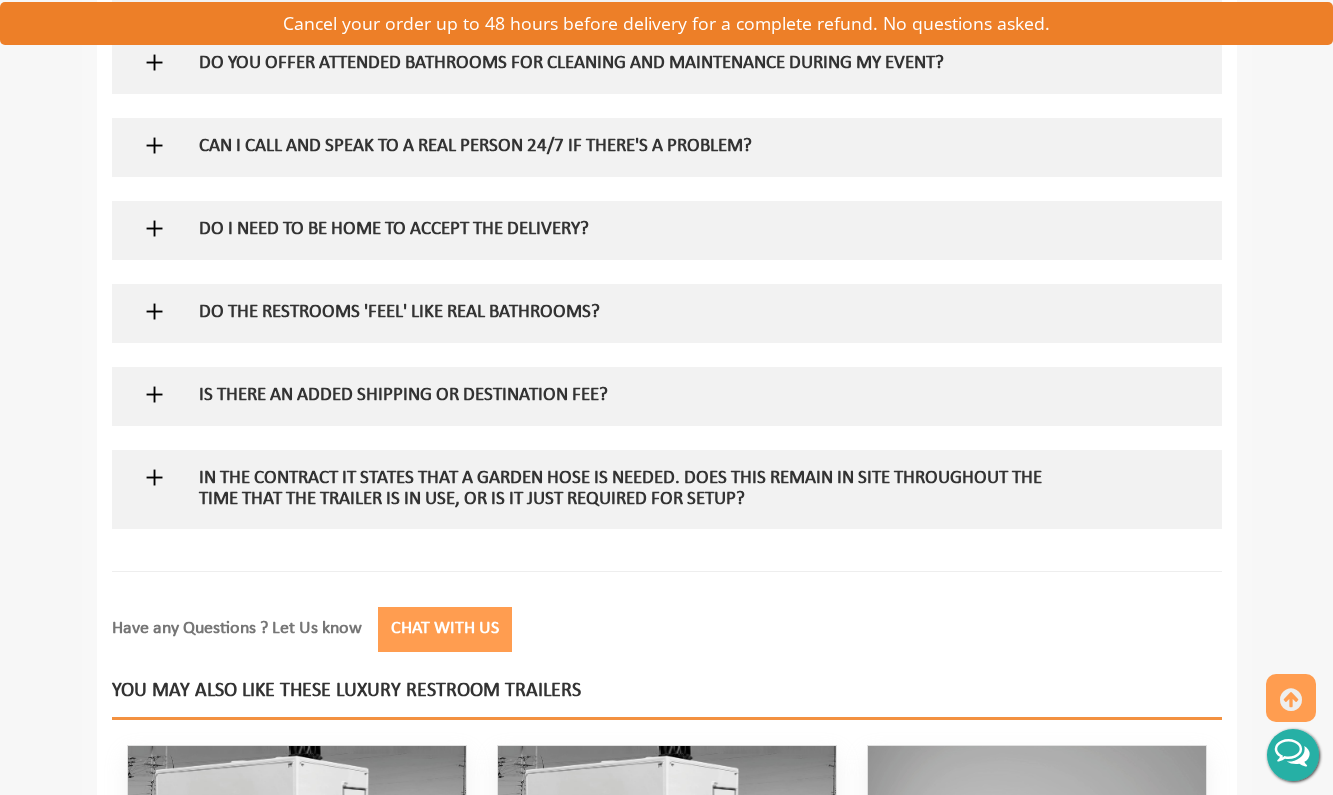 click at bounding box center (667, 396) 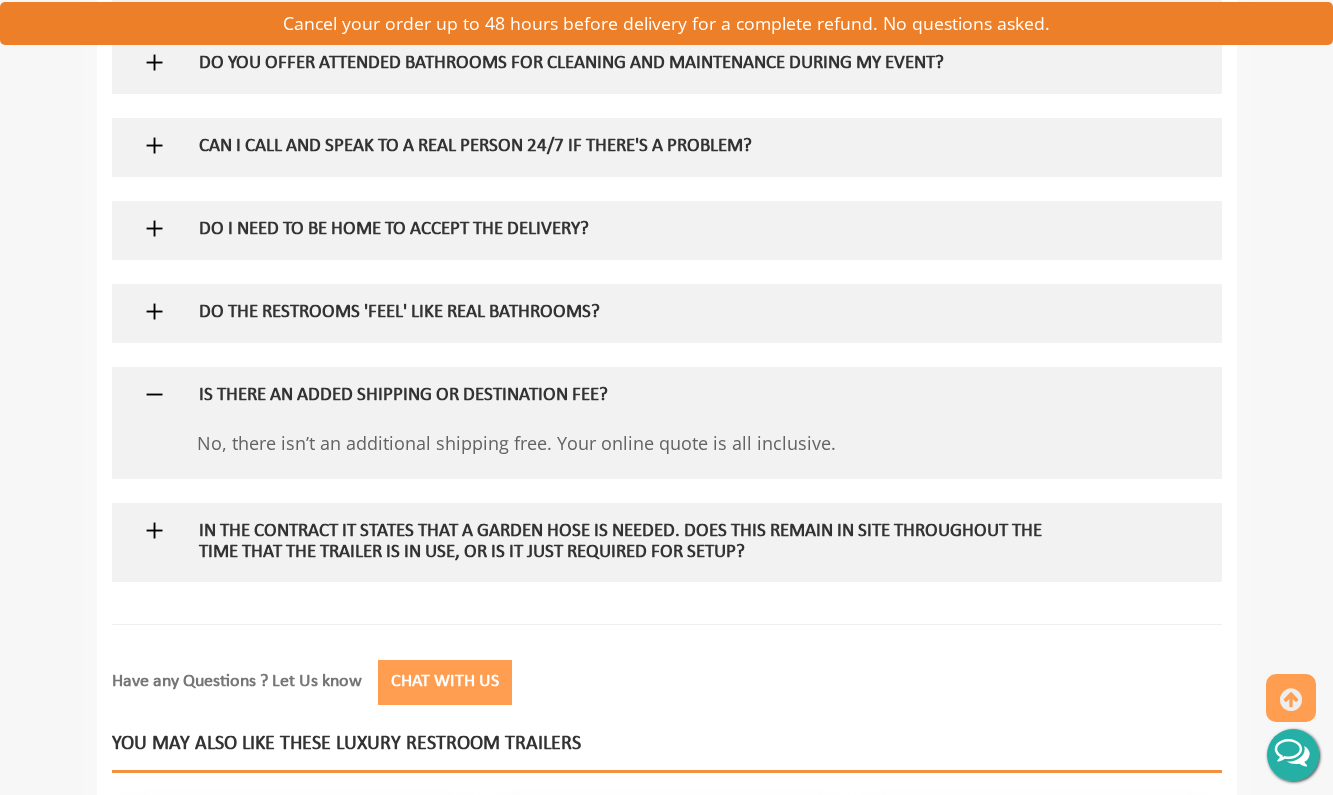 click on "3  answers
DO YOU OFFER REFUNDS ON BOOKINGS?
Yes, indeed. All bookings are 100% refundable within 30 days prior to your event date.
3  answers
HOW ARE THE MOBILE RESTROOMS POWERED?
3  answers 3" at bounding box center [667, -254] 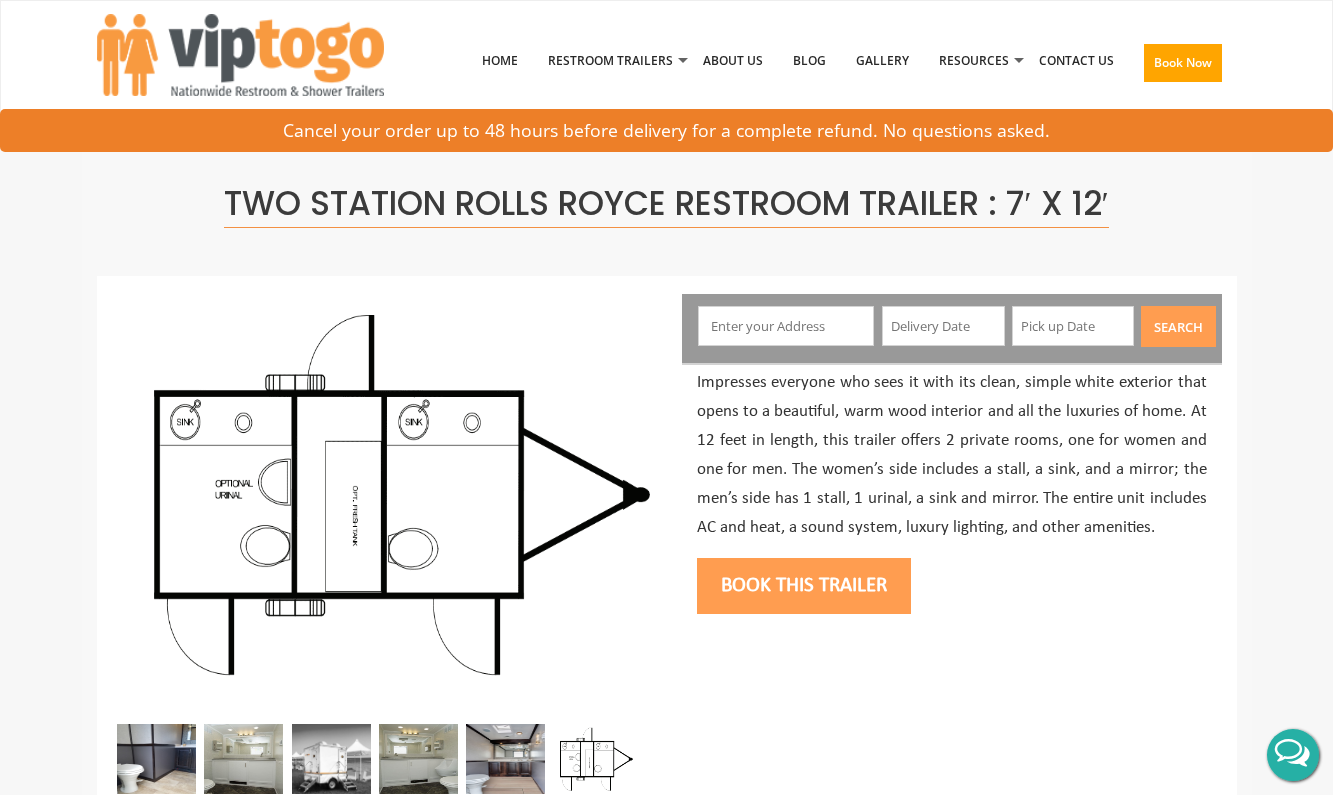 scroll, scrollTop: 356, scrollLeft: 0, axis: vertical 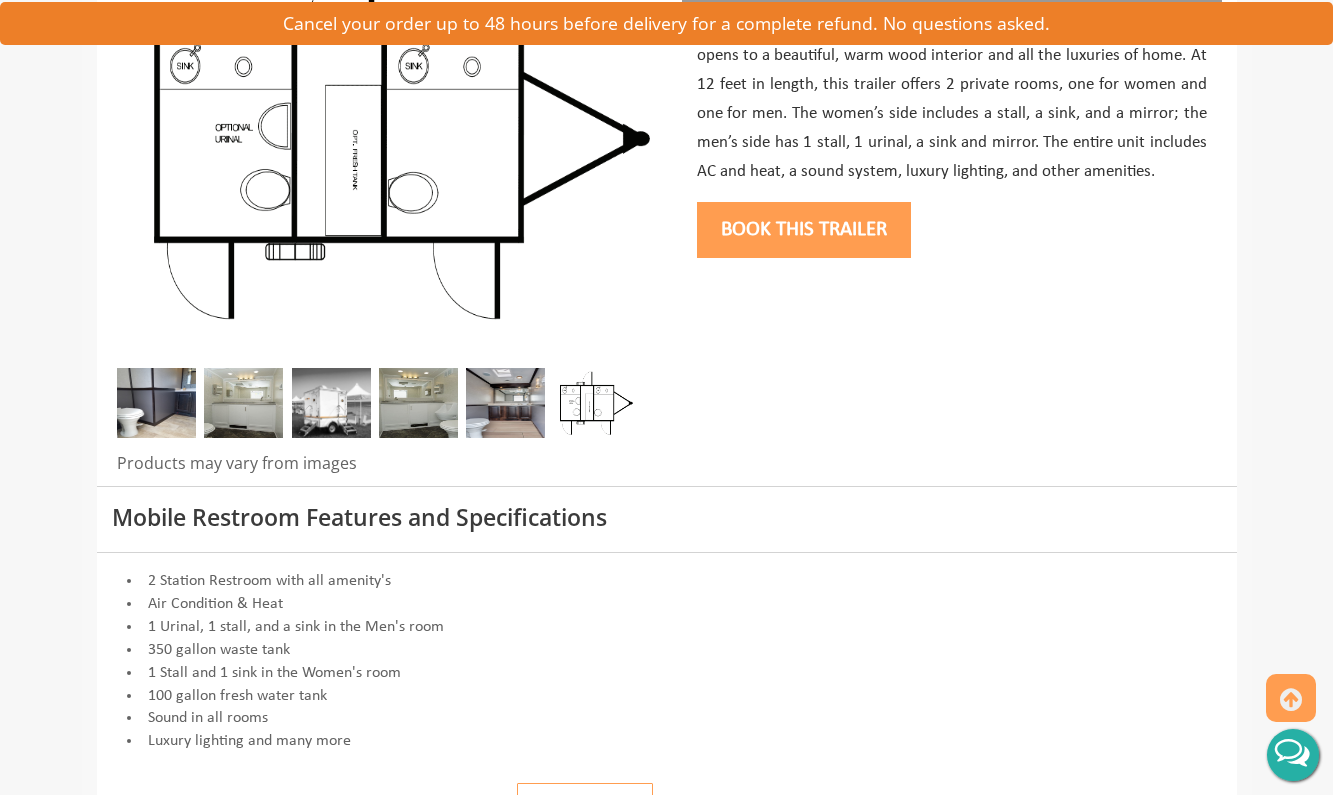 click at bounding box center (156, 403) 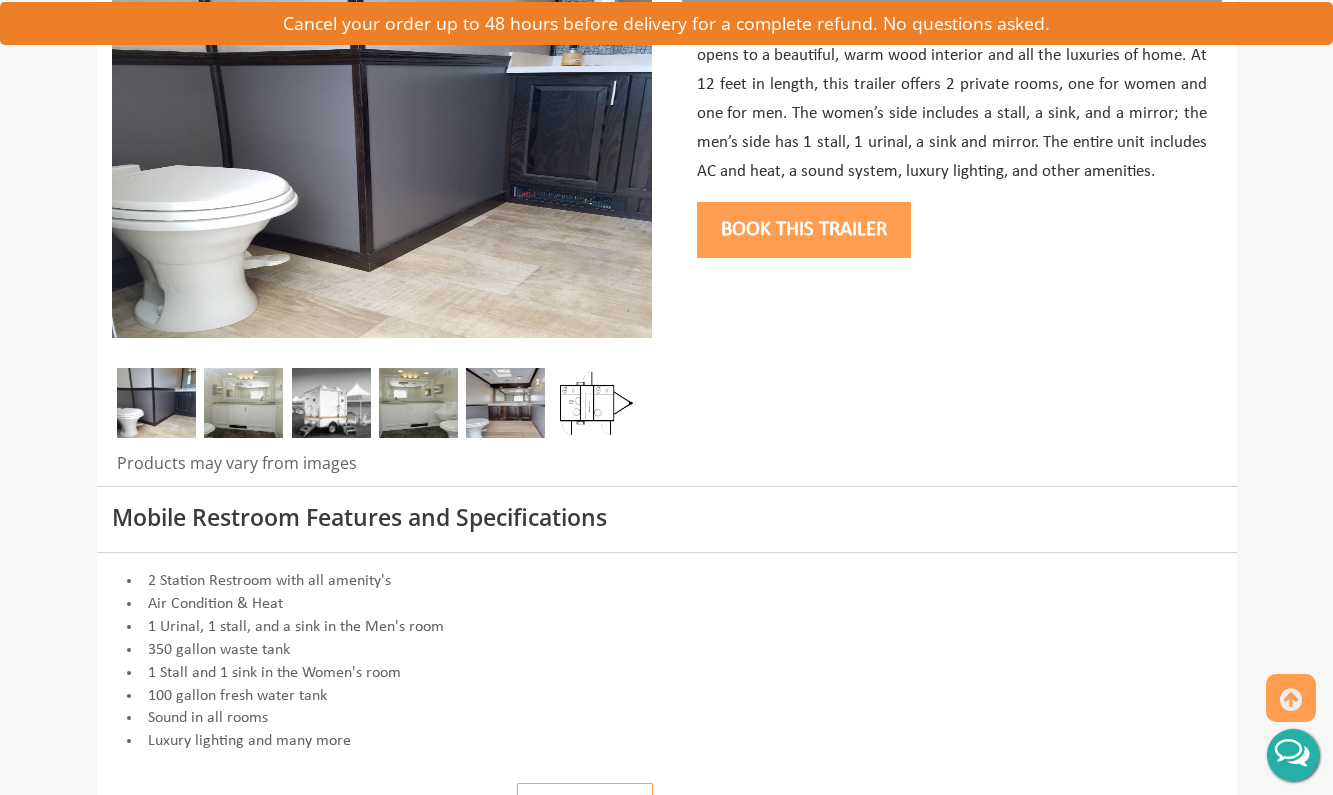 click at bounding box center (331, 403) 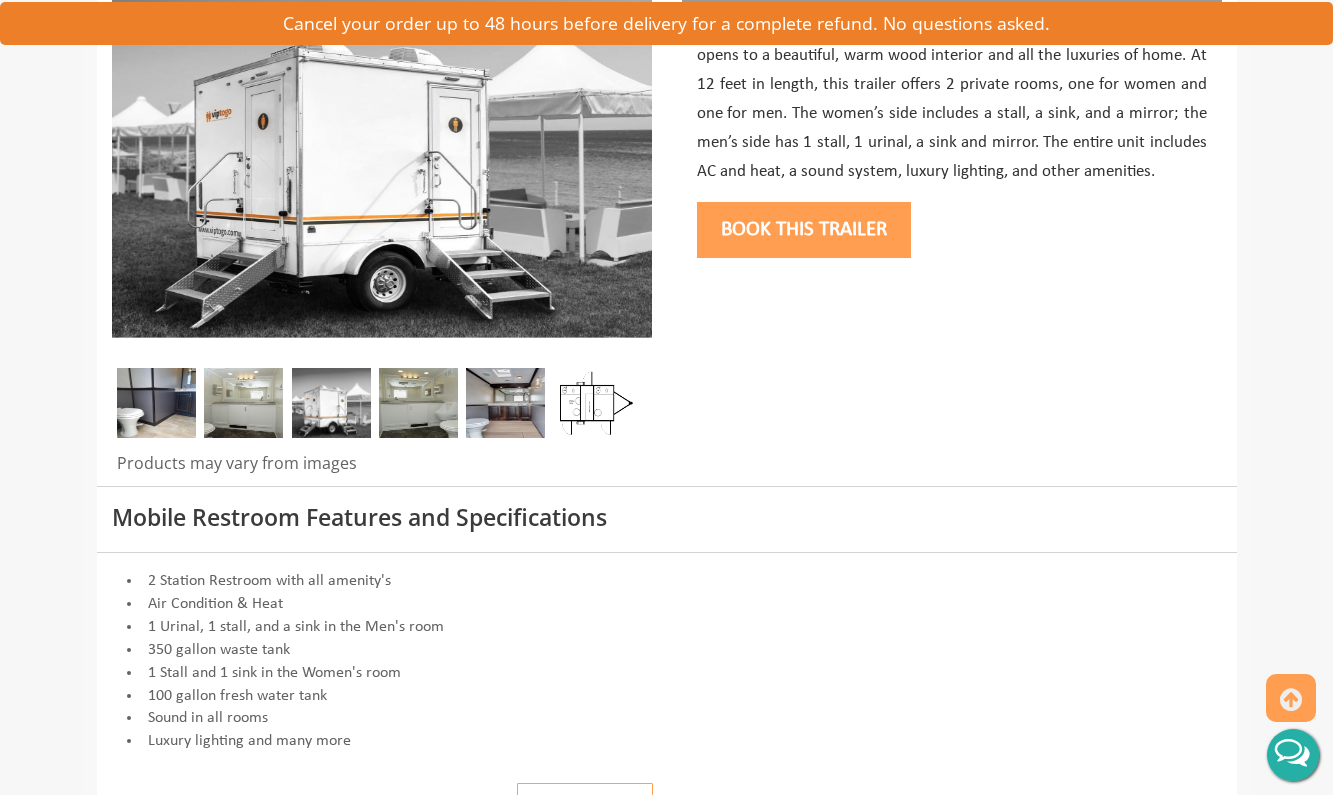 click on "Toggle navigation
VIPTOGO
Home
Restroom Trailers
Restroom Trailers by Type
All Restroom Trailers
ADA Restroom Trailers
Portable Shower Rentals
Sink Trailers
Restroom Trailers by Event
Construction Restroom Trailer
Wedding Restroom Trailers
Seasonal Events
Disaster Relief Restrooms Special Events" at bounding box center [666, 1900] 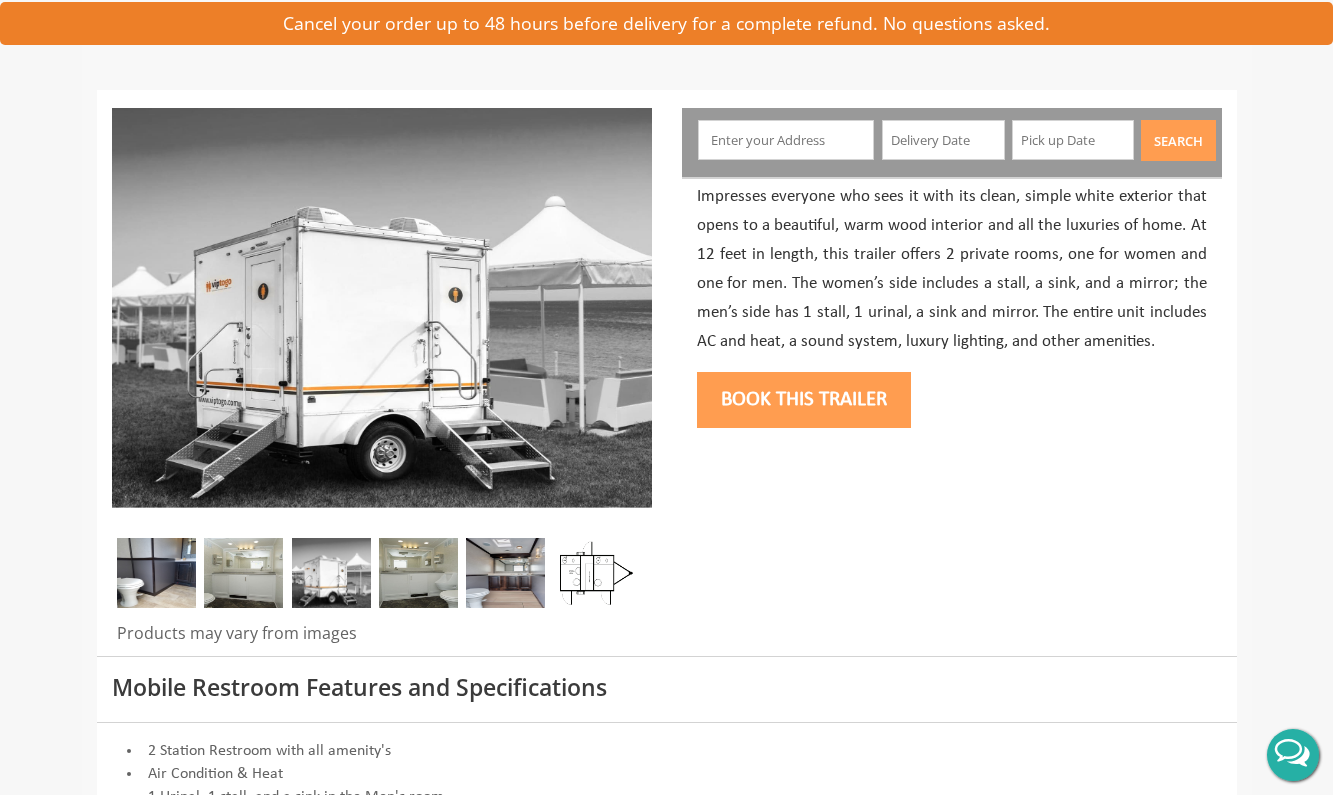 scroll, scrollTop: 0, scrollLeft: 0, axis: both 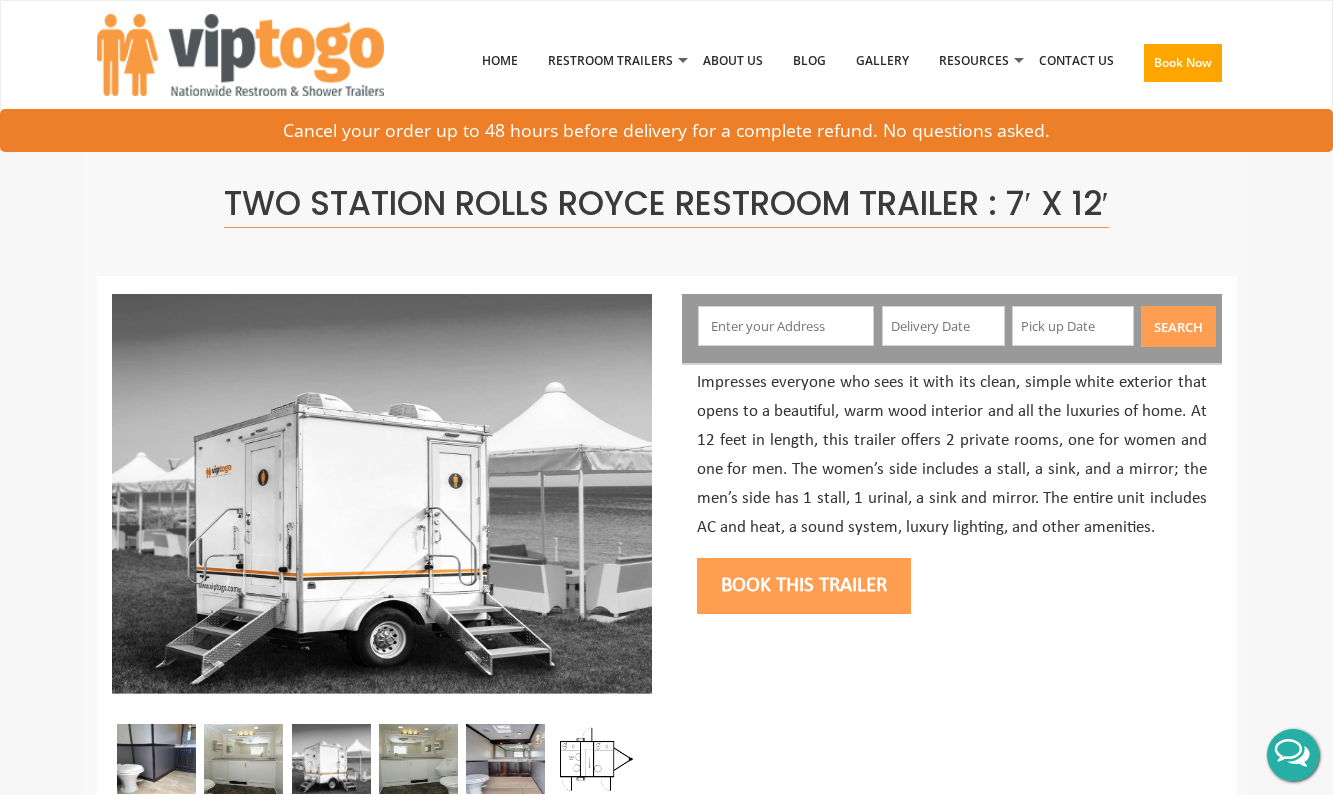 click on "Toggle navigation
VIPTOGO
Home
Restroom Trailers
Restroom Trailers by Type
All Restroom Trailers
ADA Restroom Trailers
Portable Shower Rentals
Sink Trailers
Restroom Trailers by Event
Construction Restroom Trailer
Wedding Restroom Trailers
Seasonal Events
Disaster Relief Restrooms Special Events" at bounding box center [666, 2256] 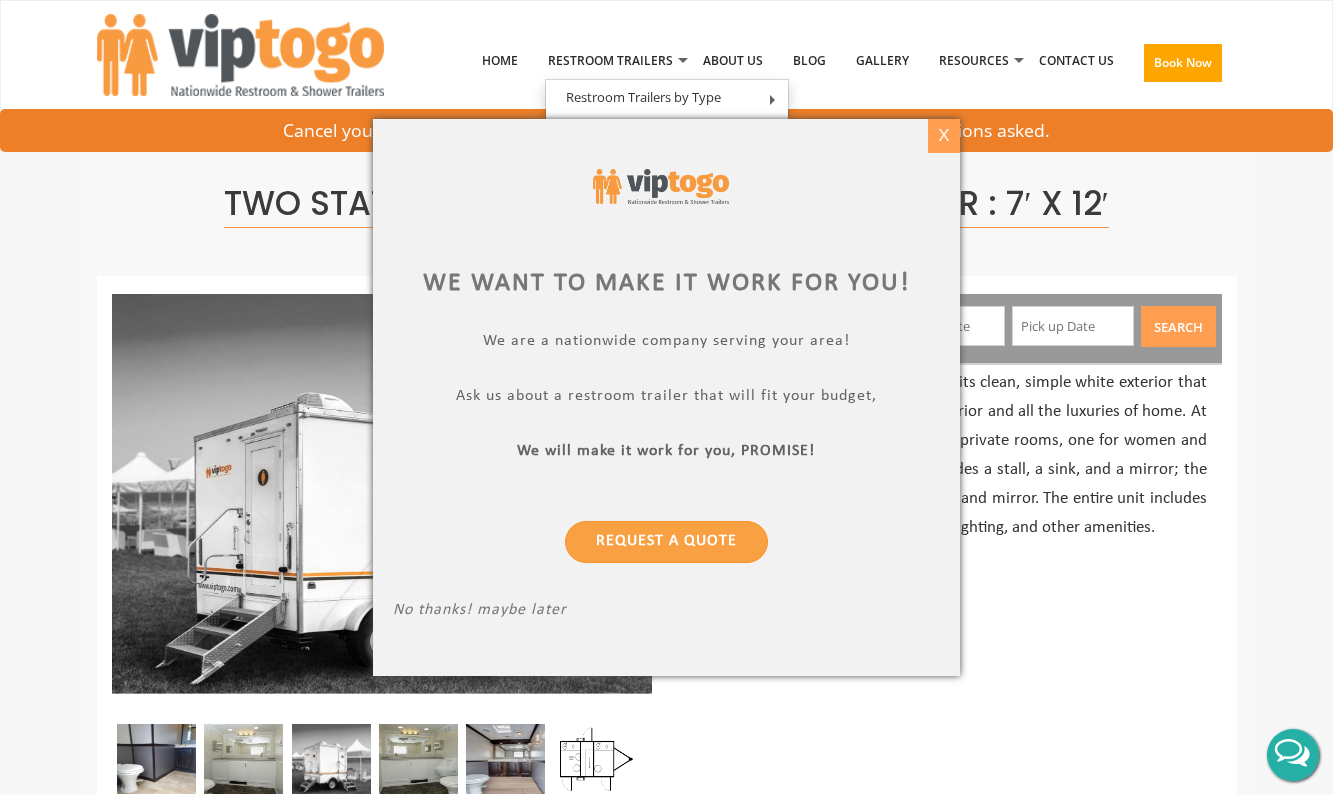 click on "X" at bounding box center (943, 136) 